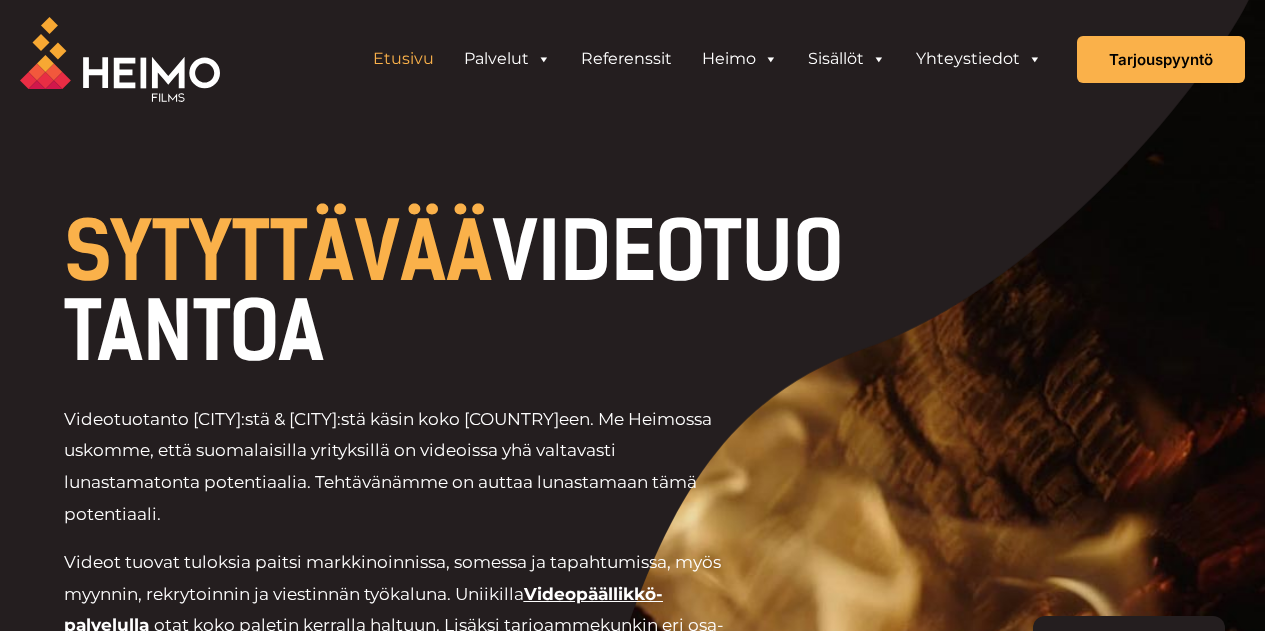 scroll, scrollTop: 321, scrollLeft: 0, axis: vertical 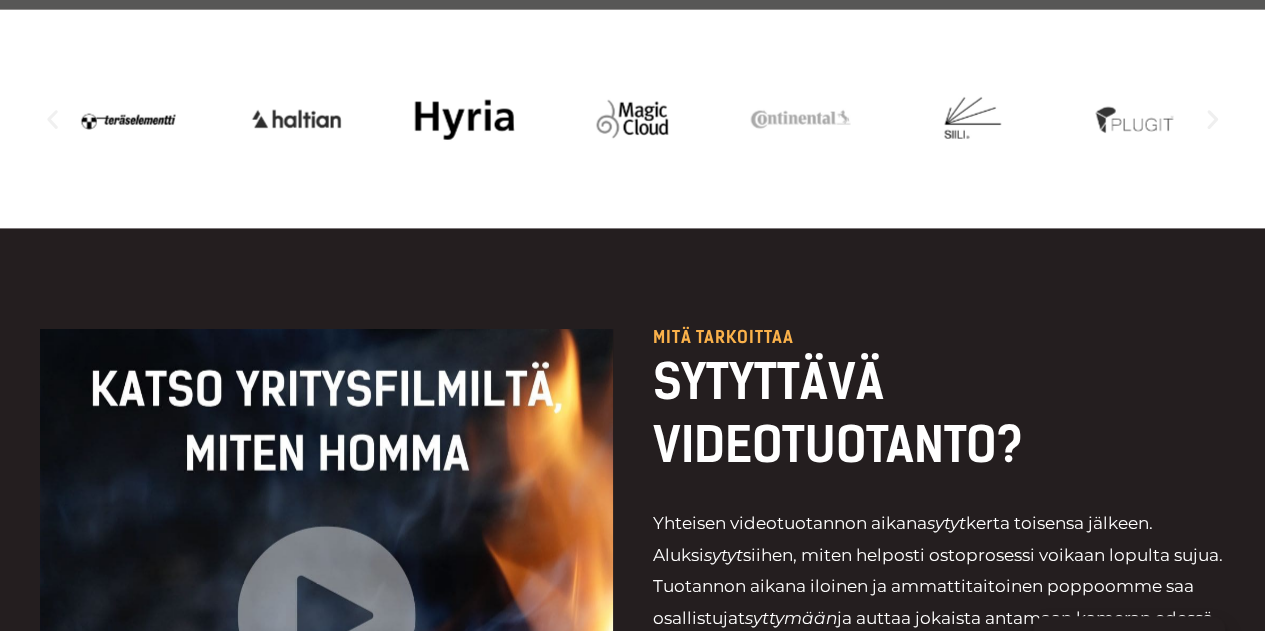 click 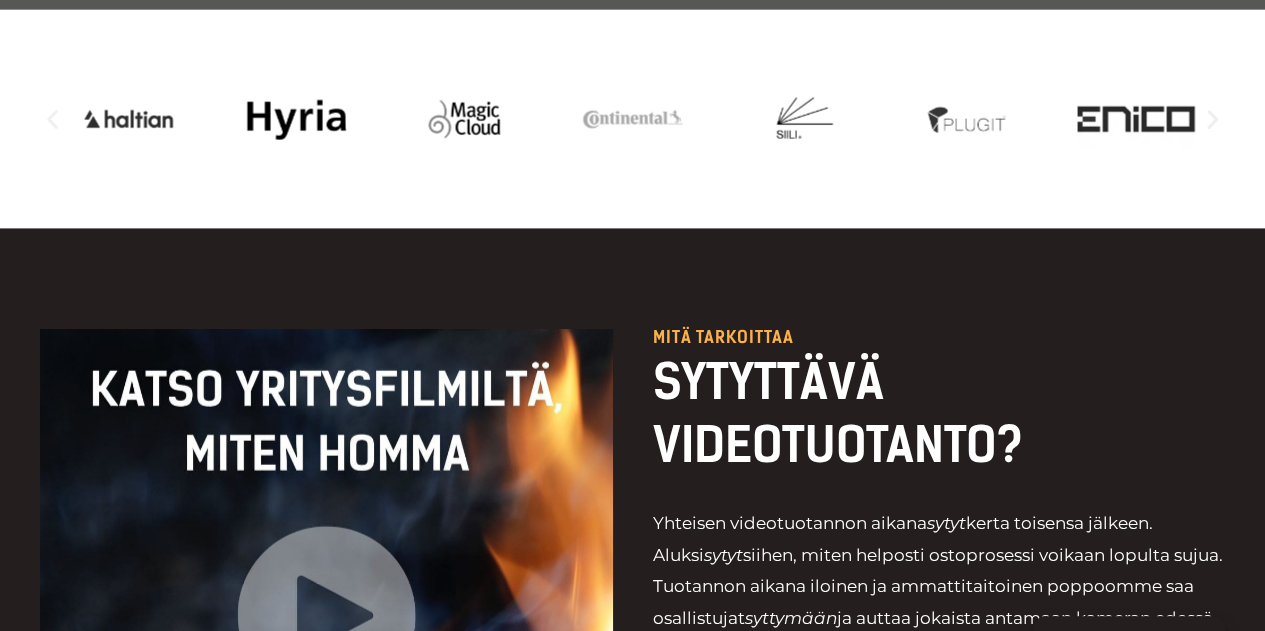 click 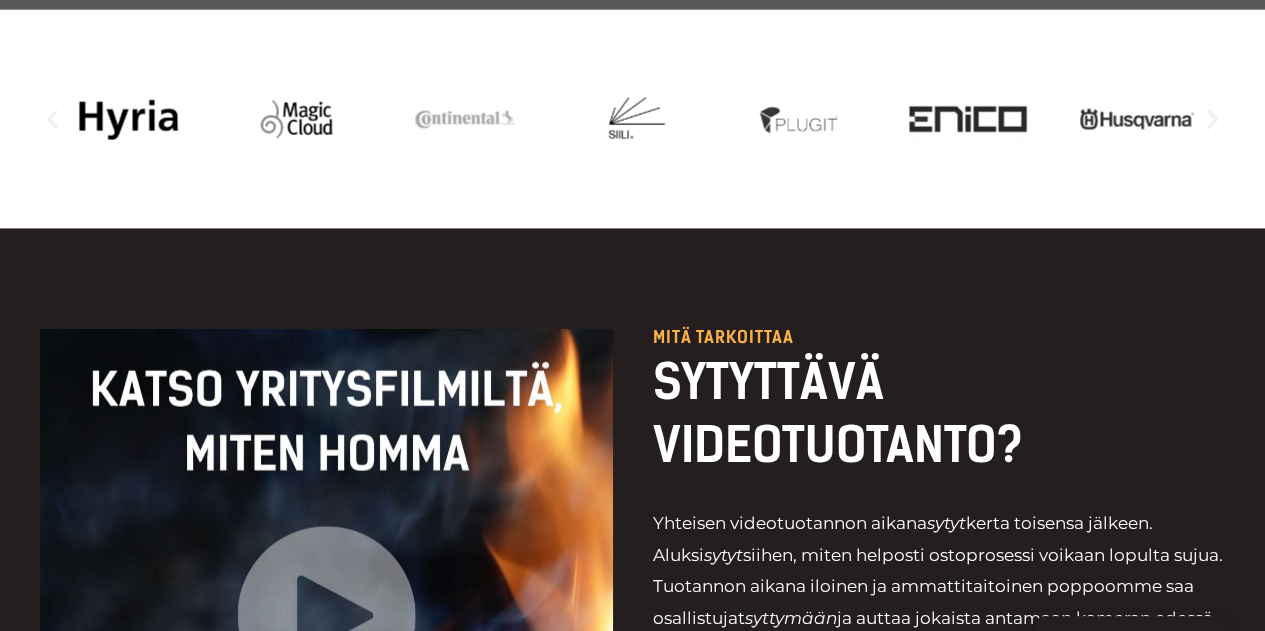 click 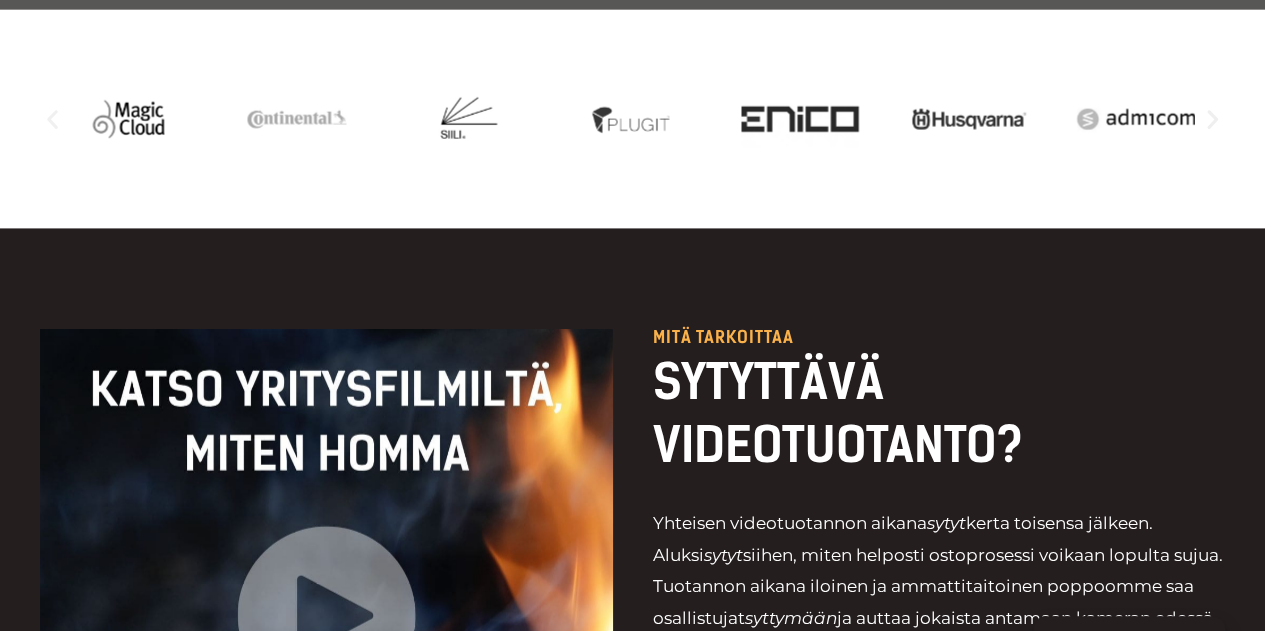 click 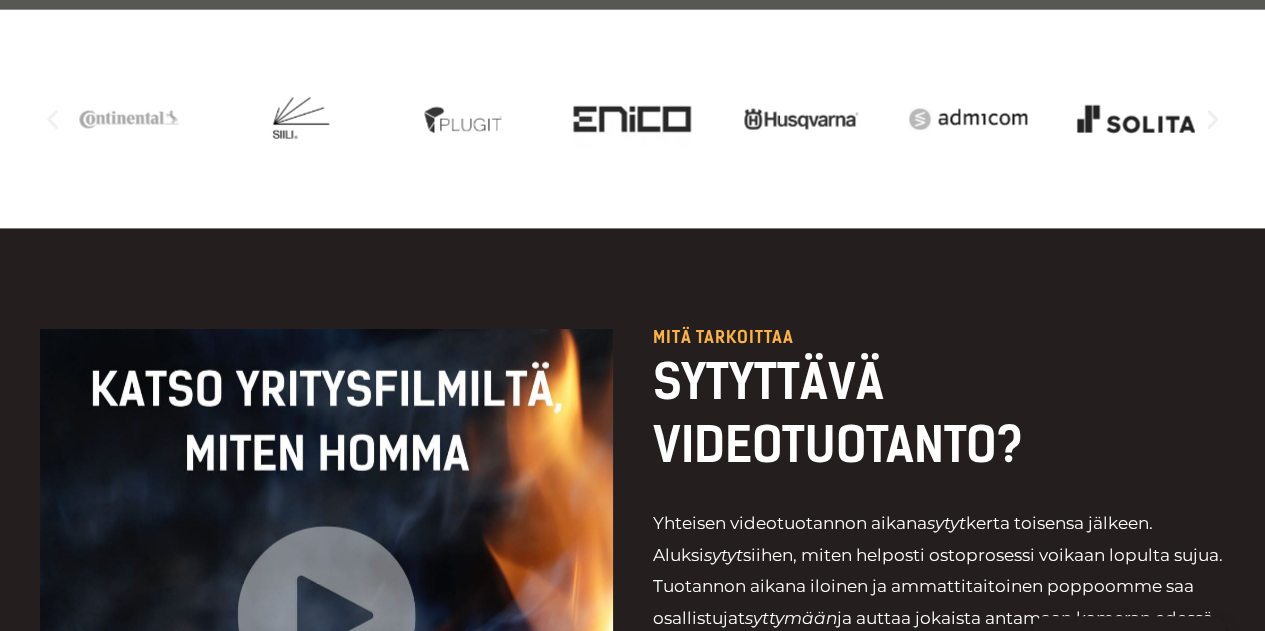 click 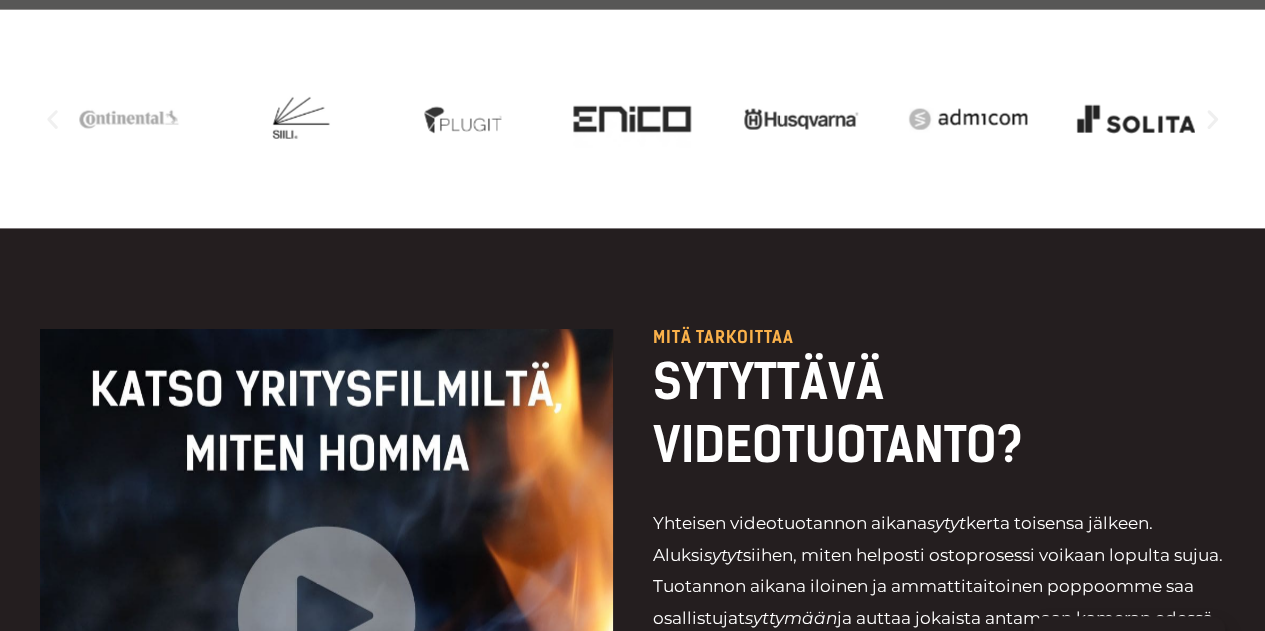 click 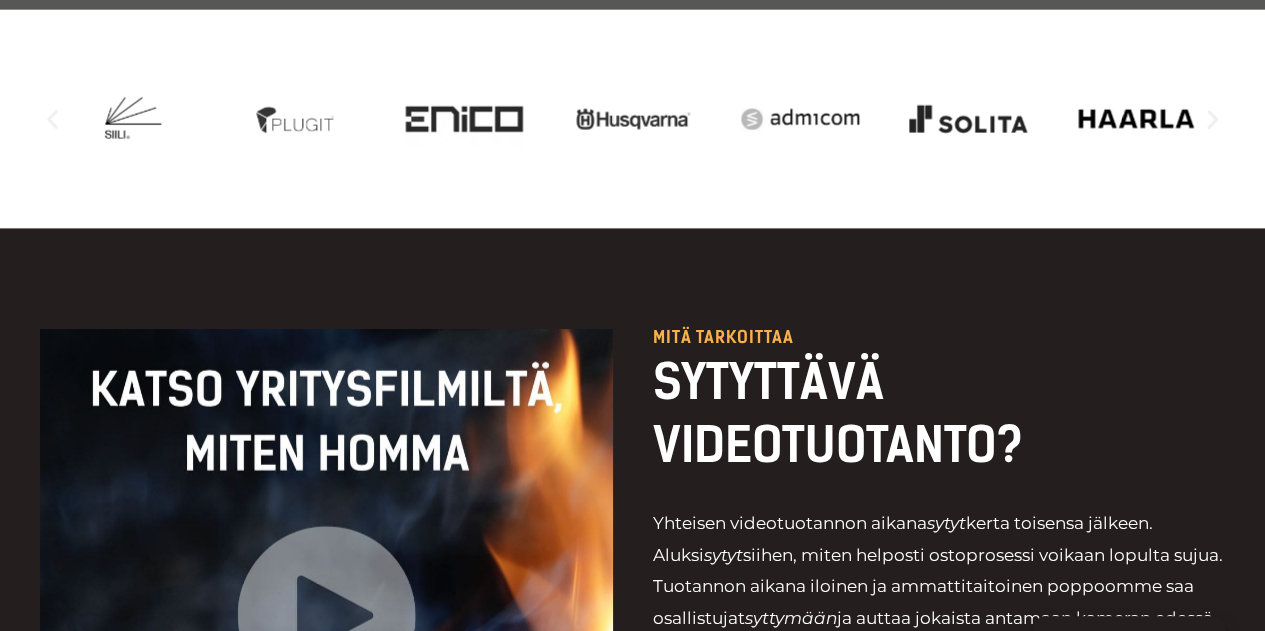 click 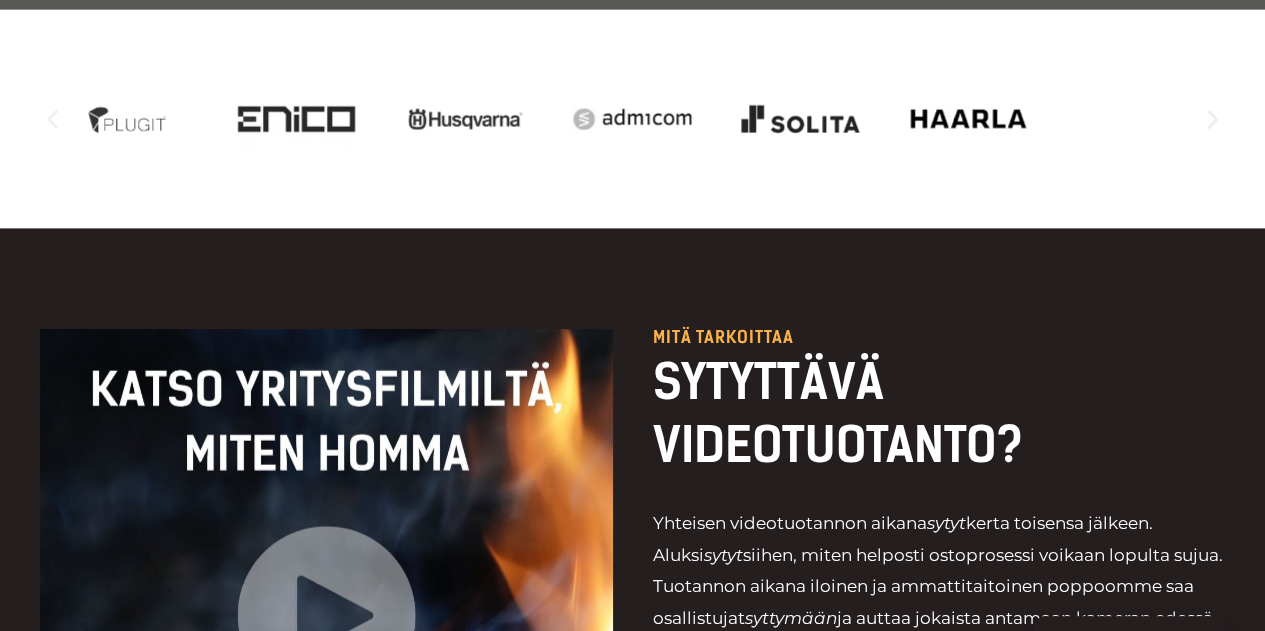 click 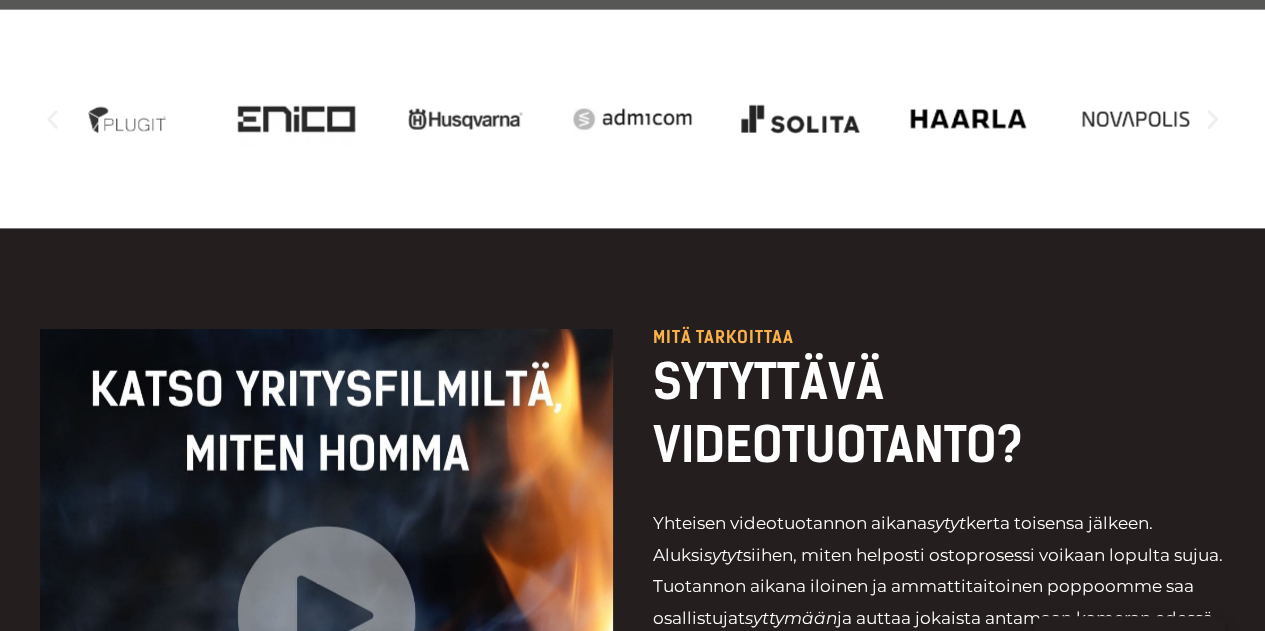 click 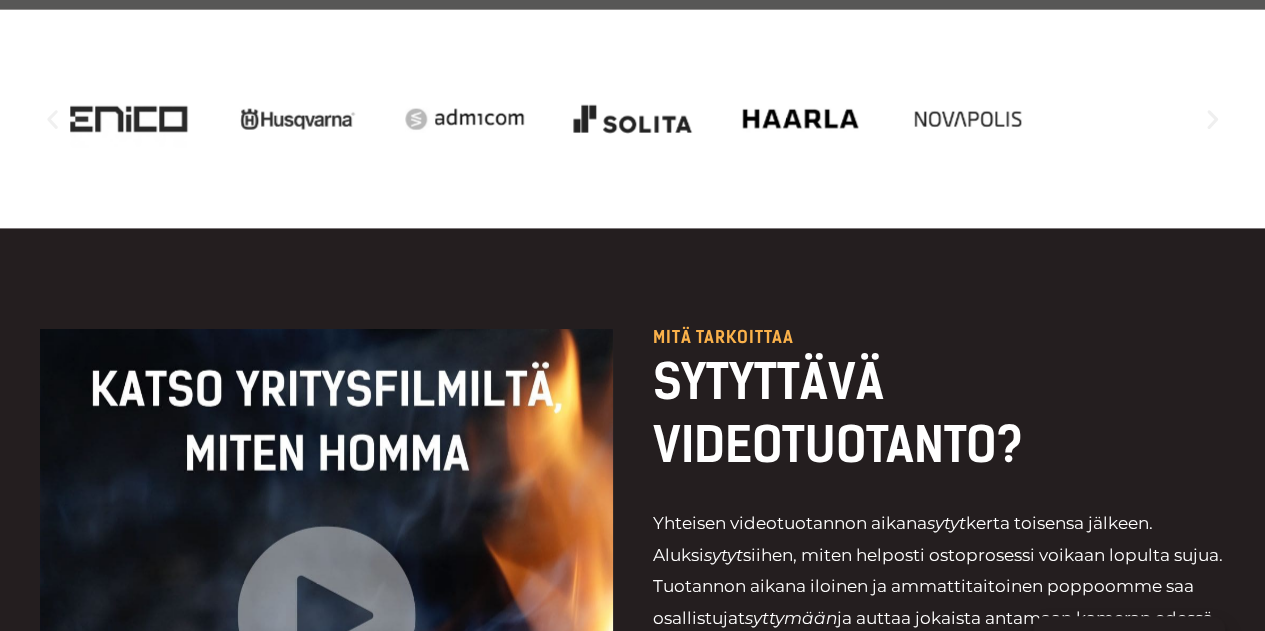 click 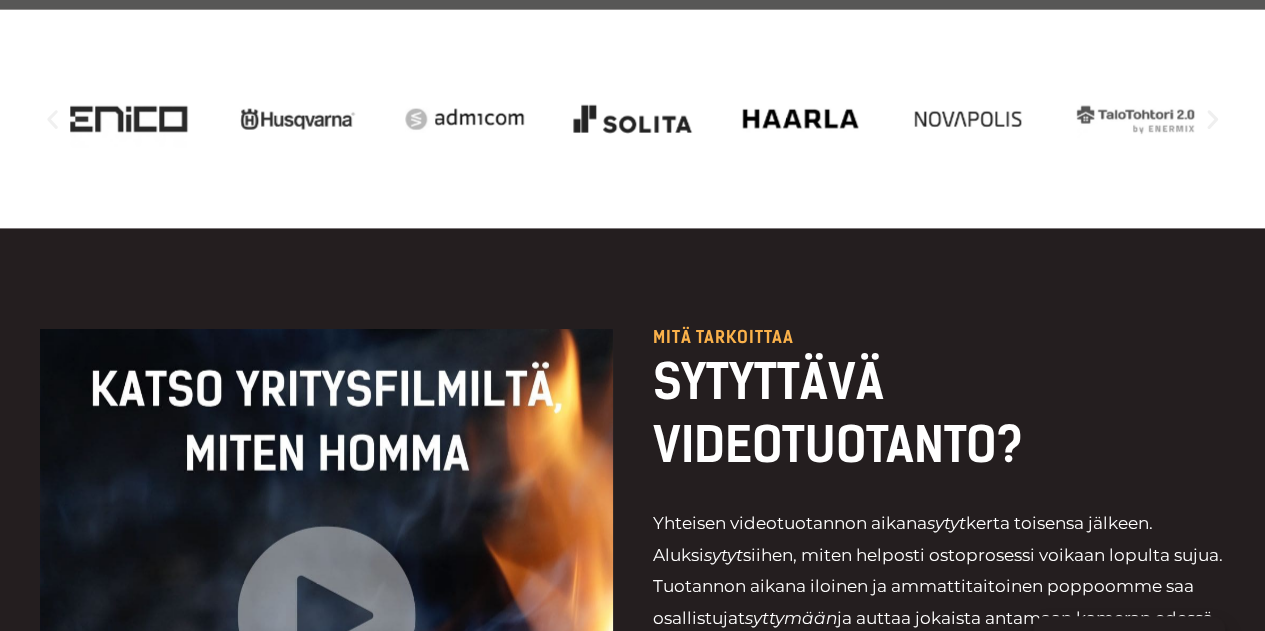 click 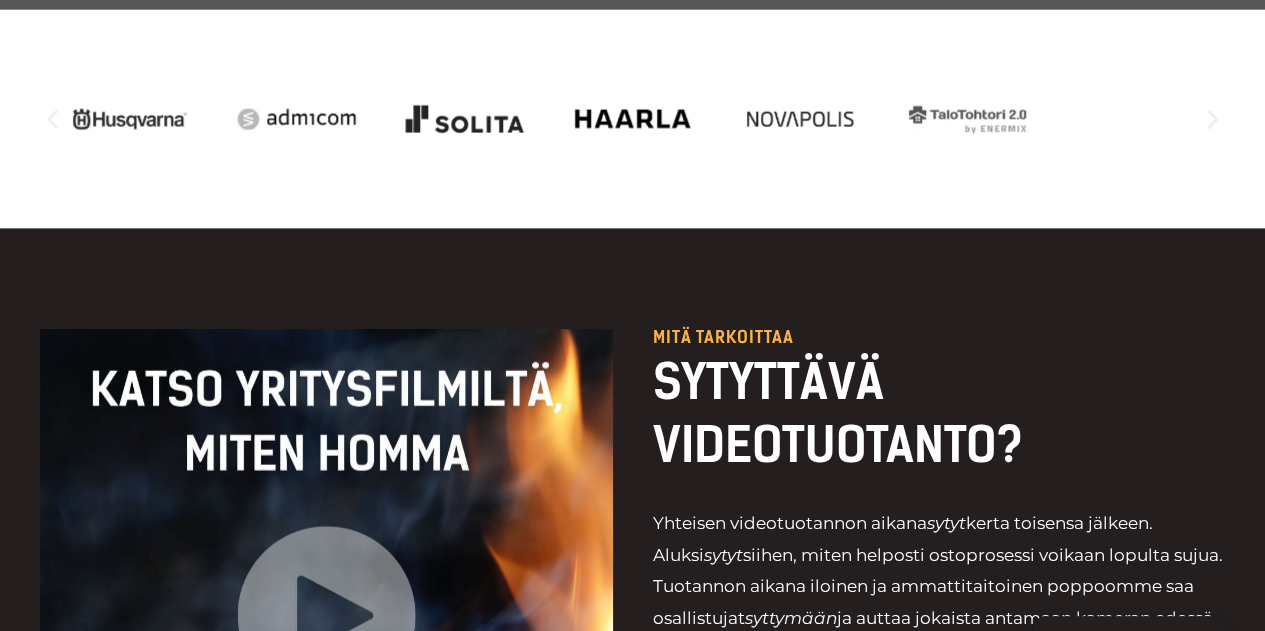click 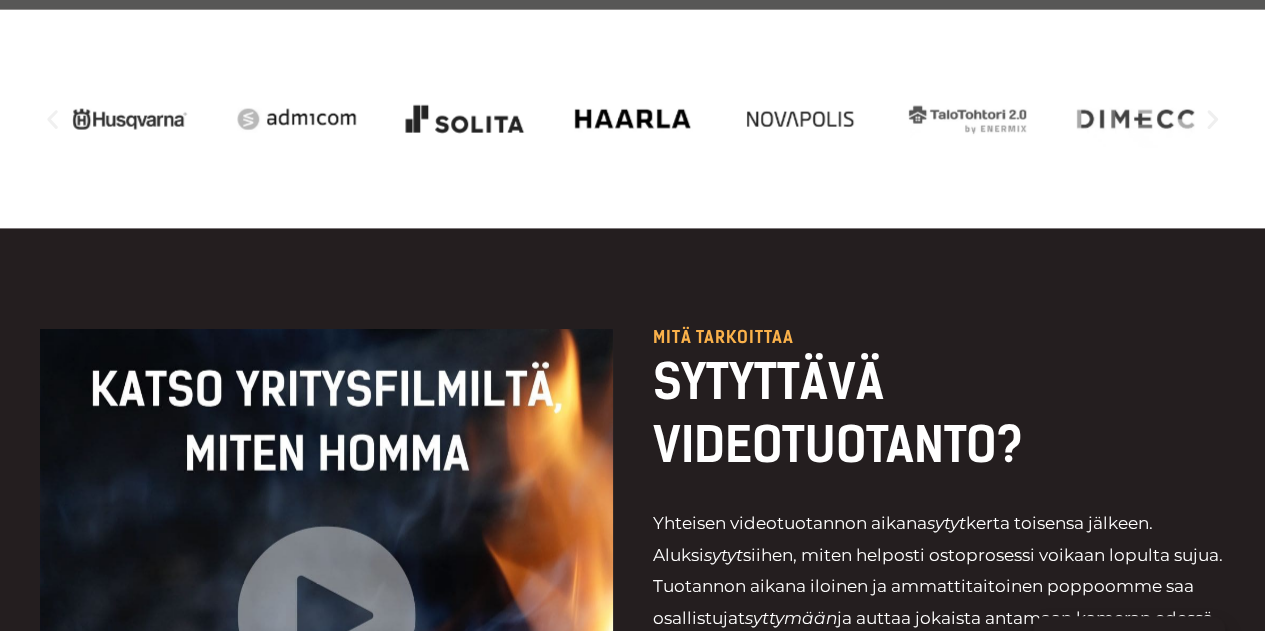click 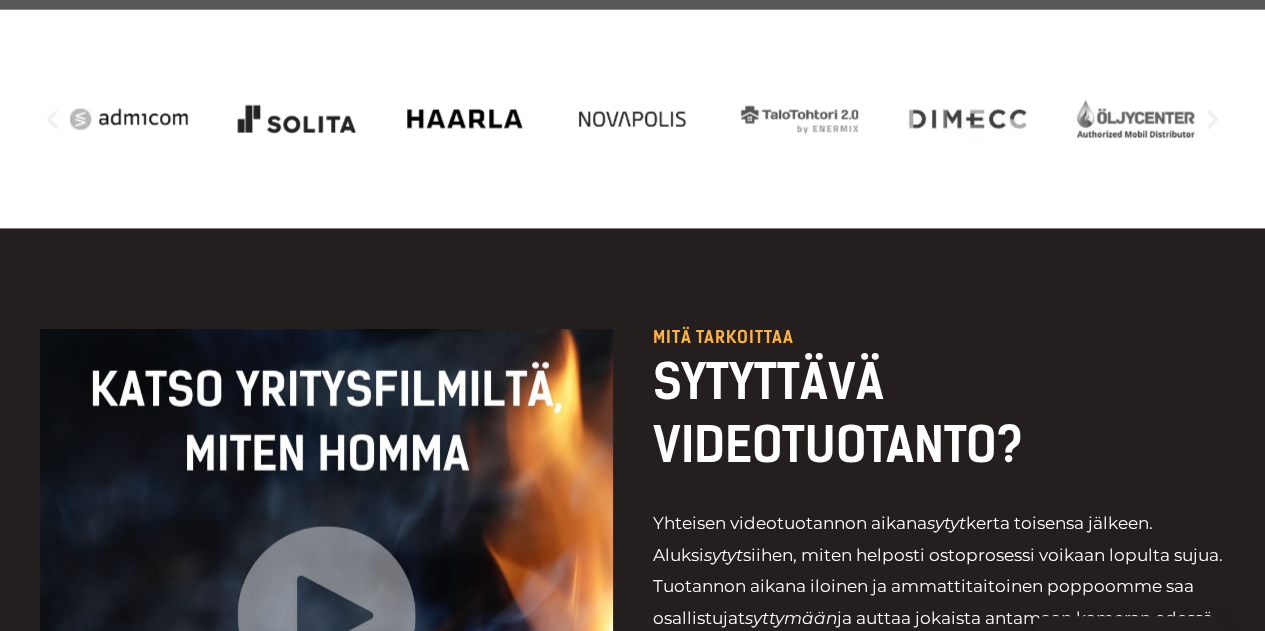 click 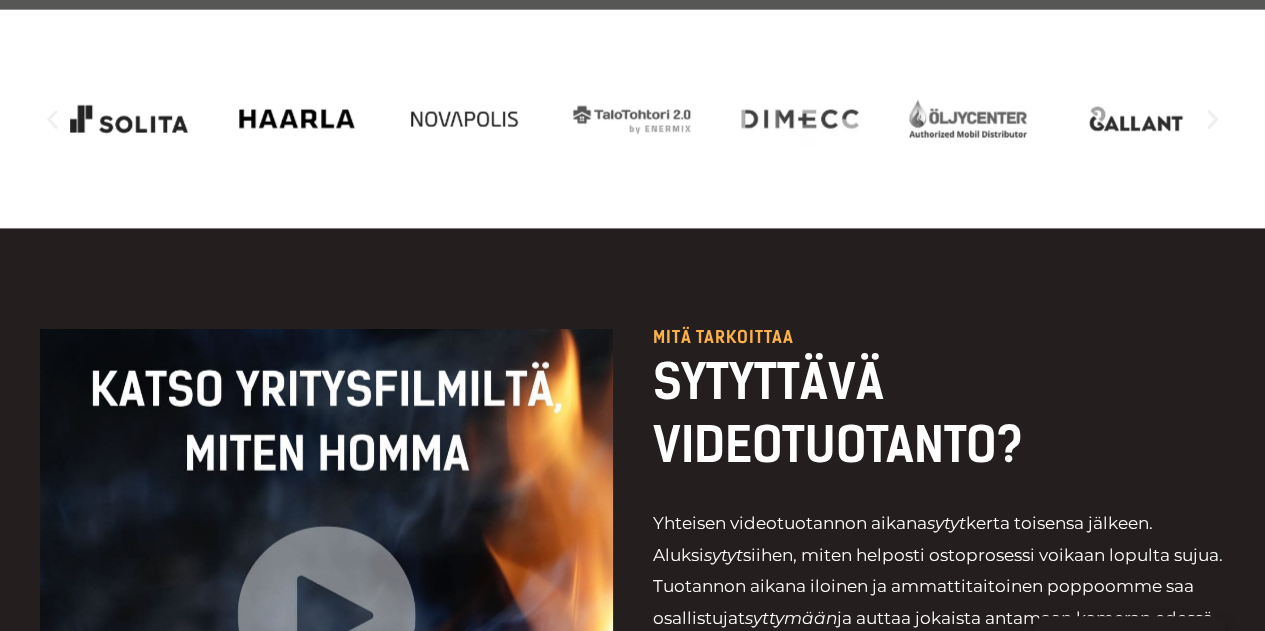 click 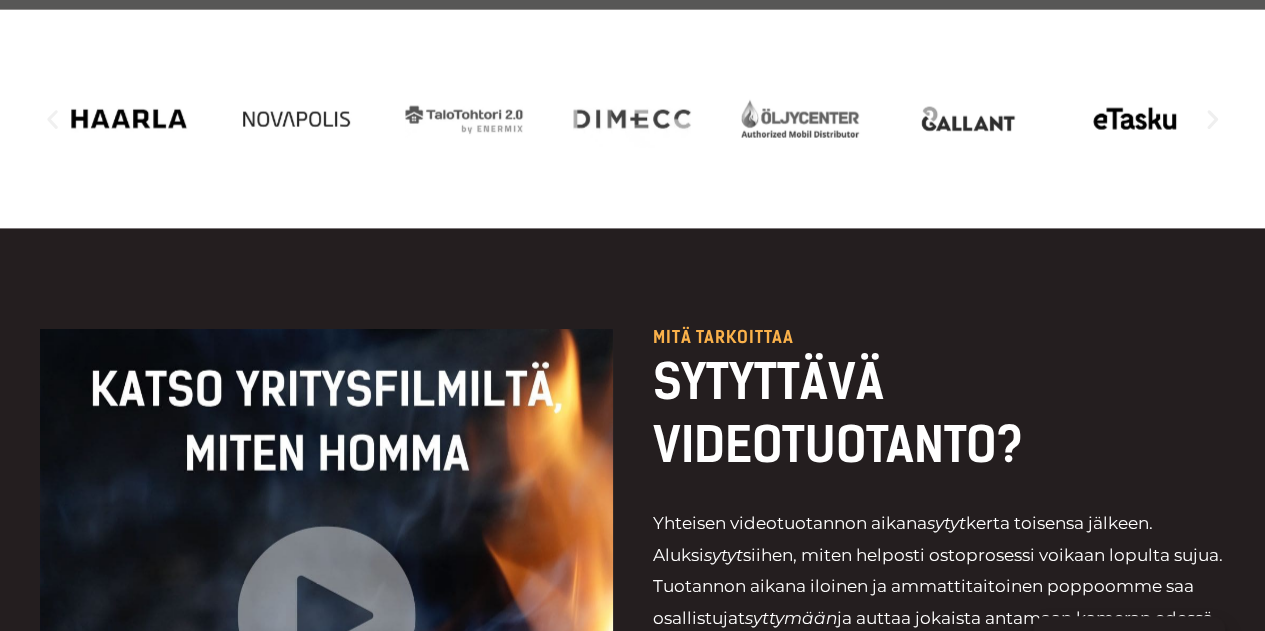 click 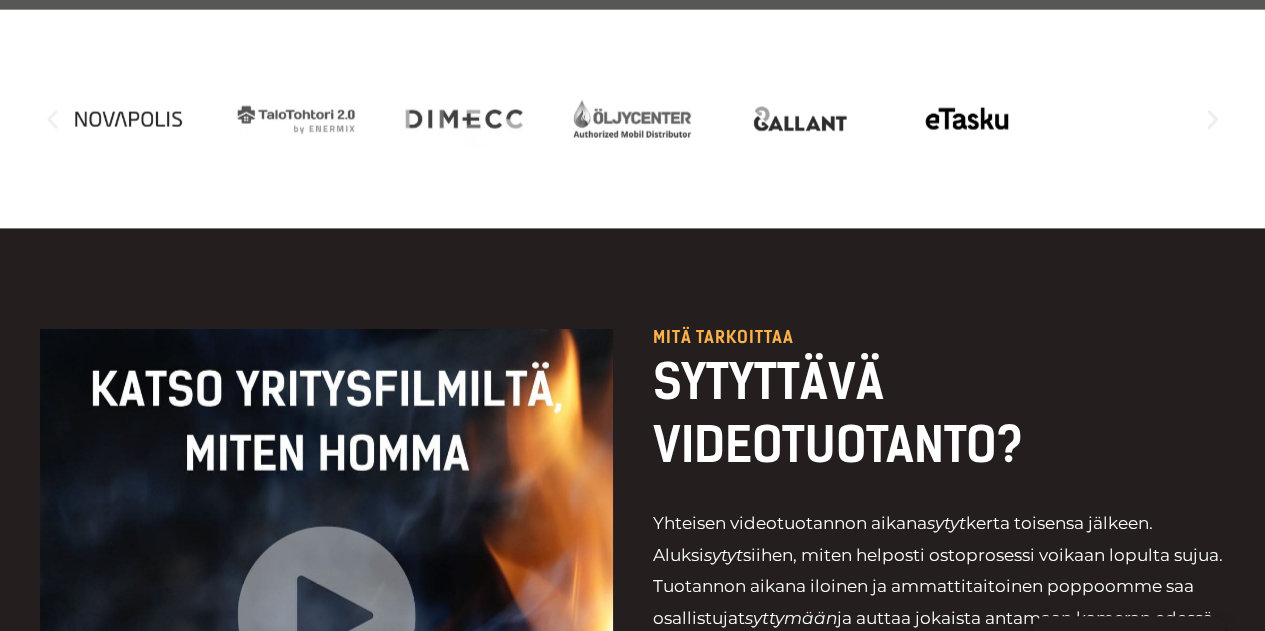 click 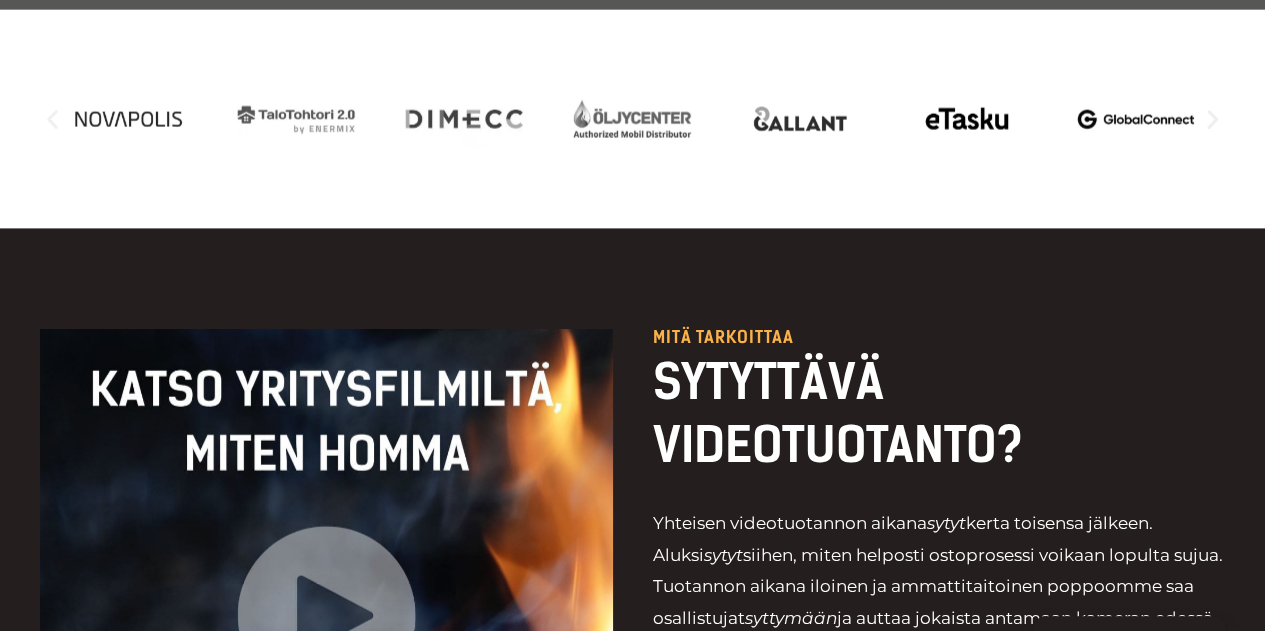 click 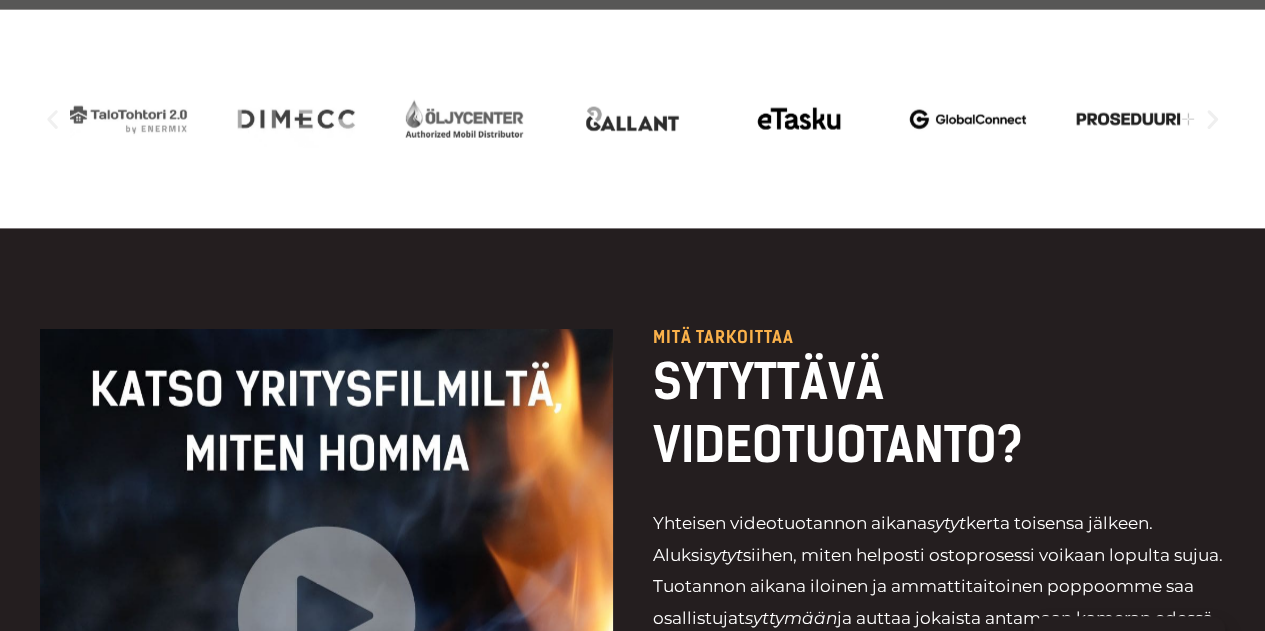 click 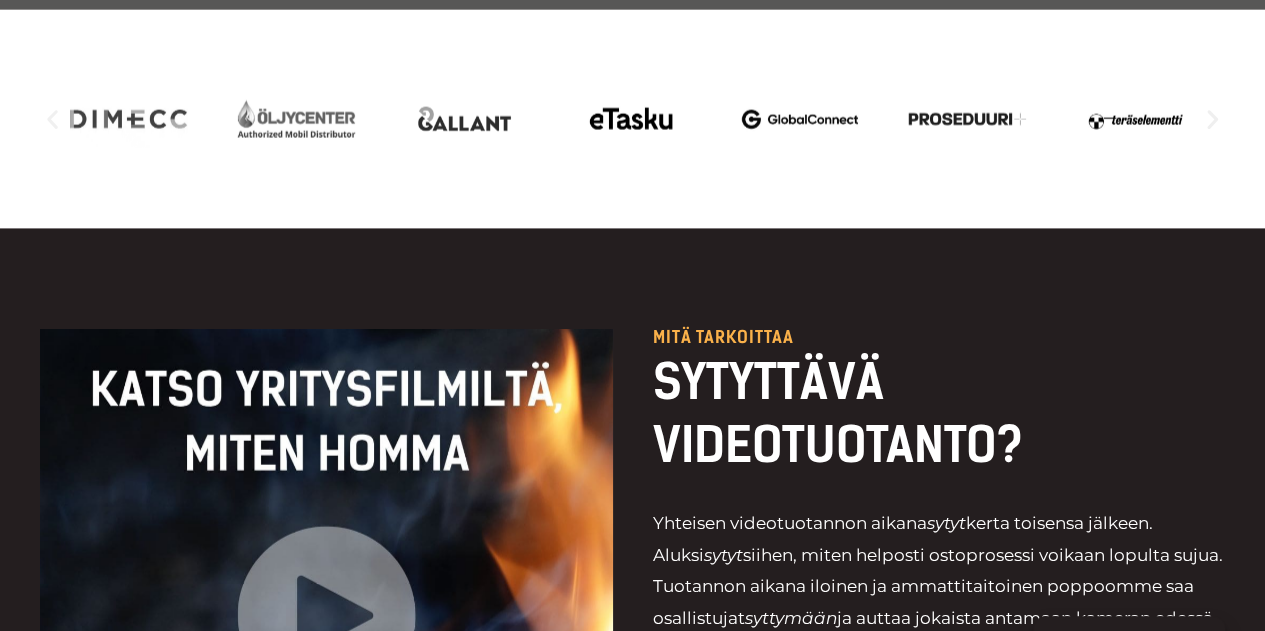 click 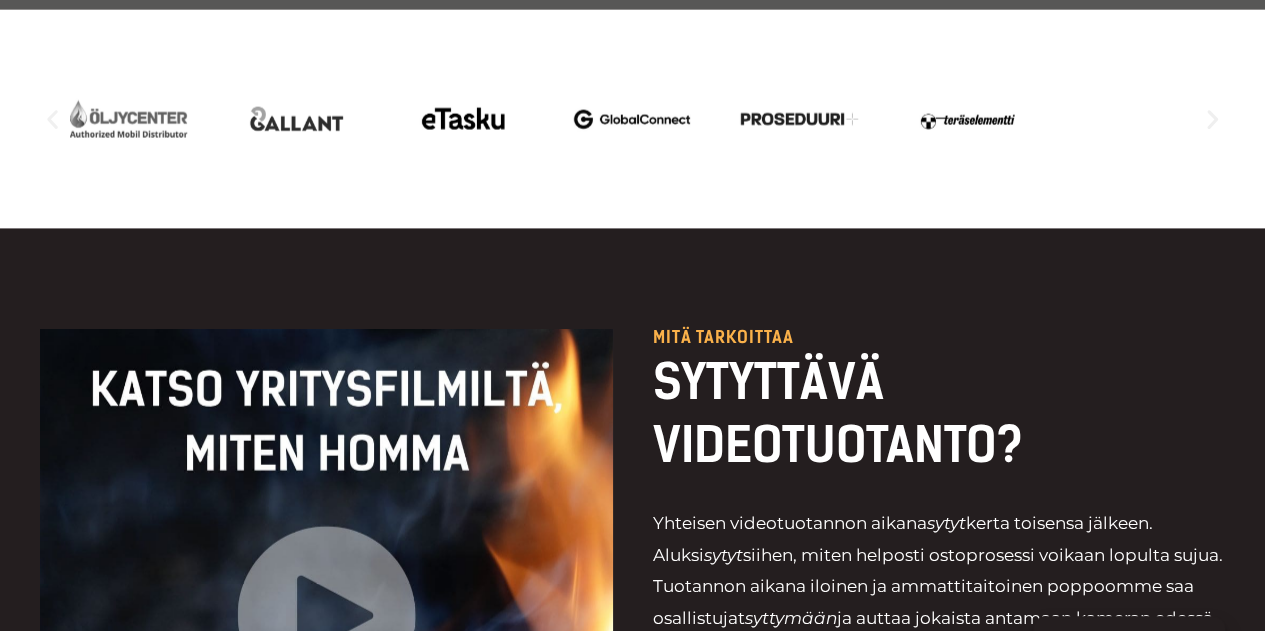 click 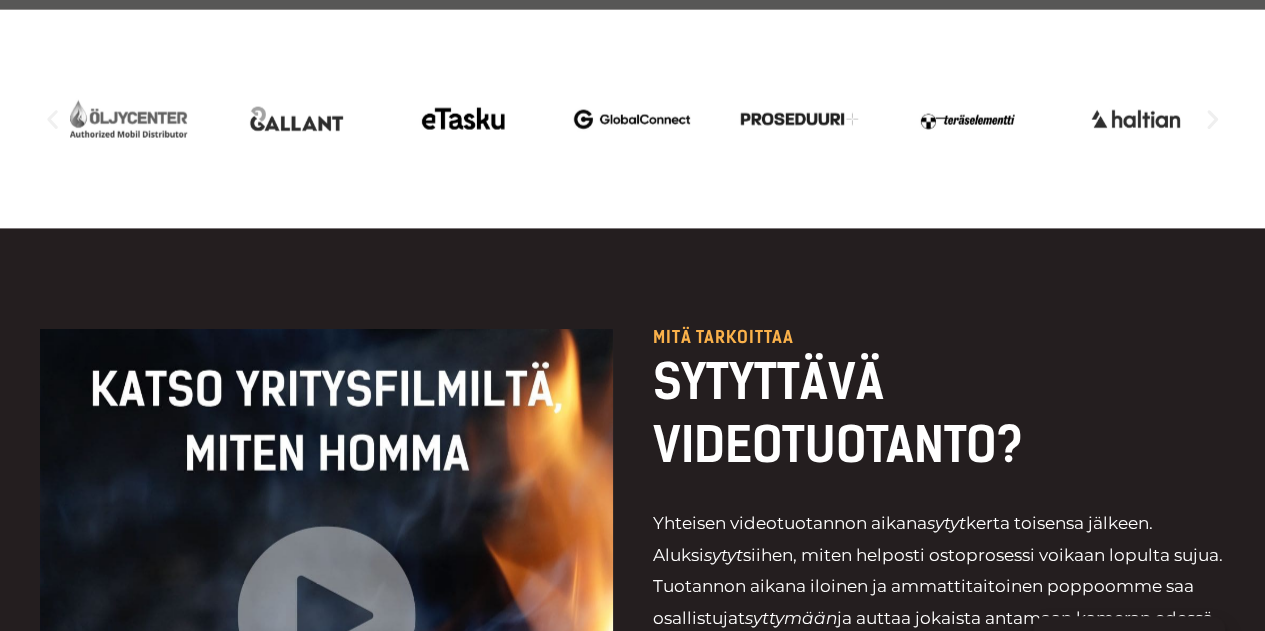 click 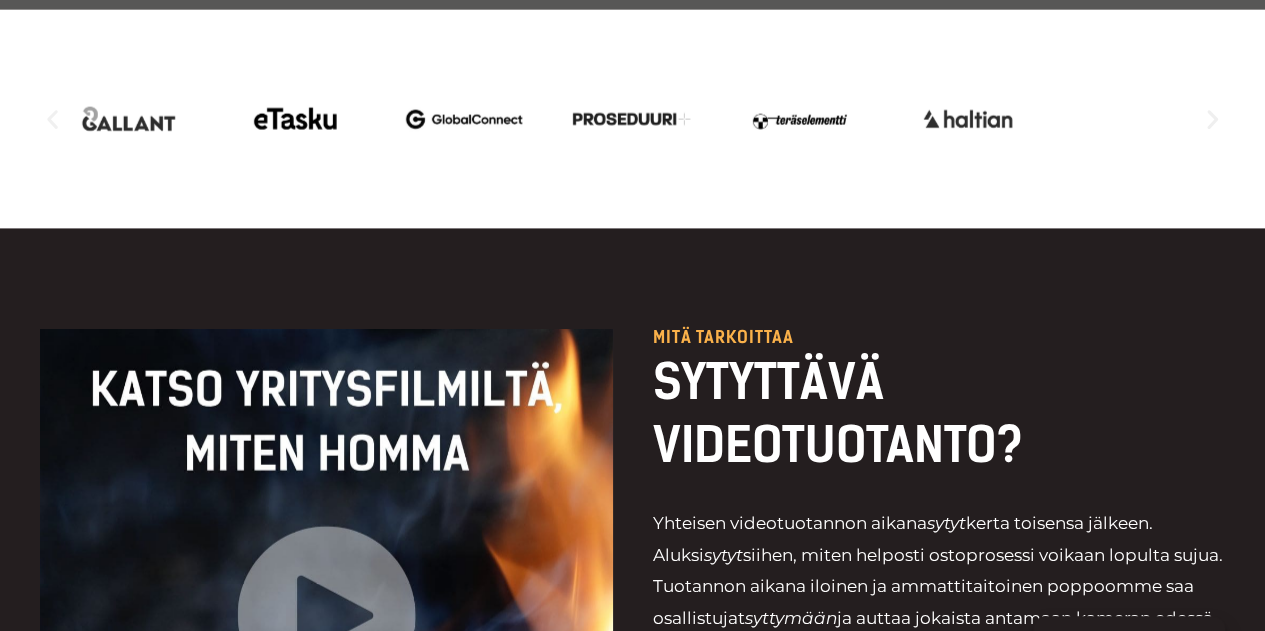 click 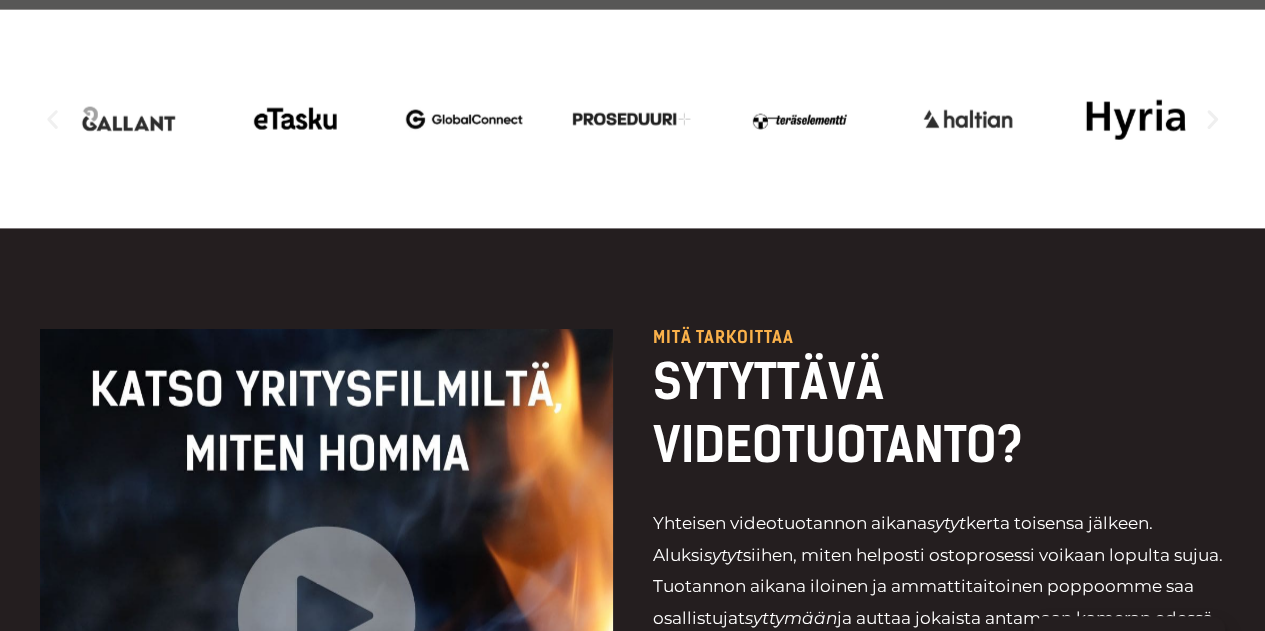click 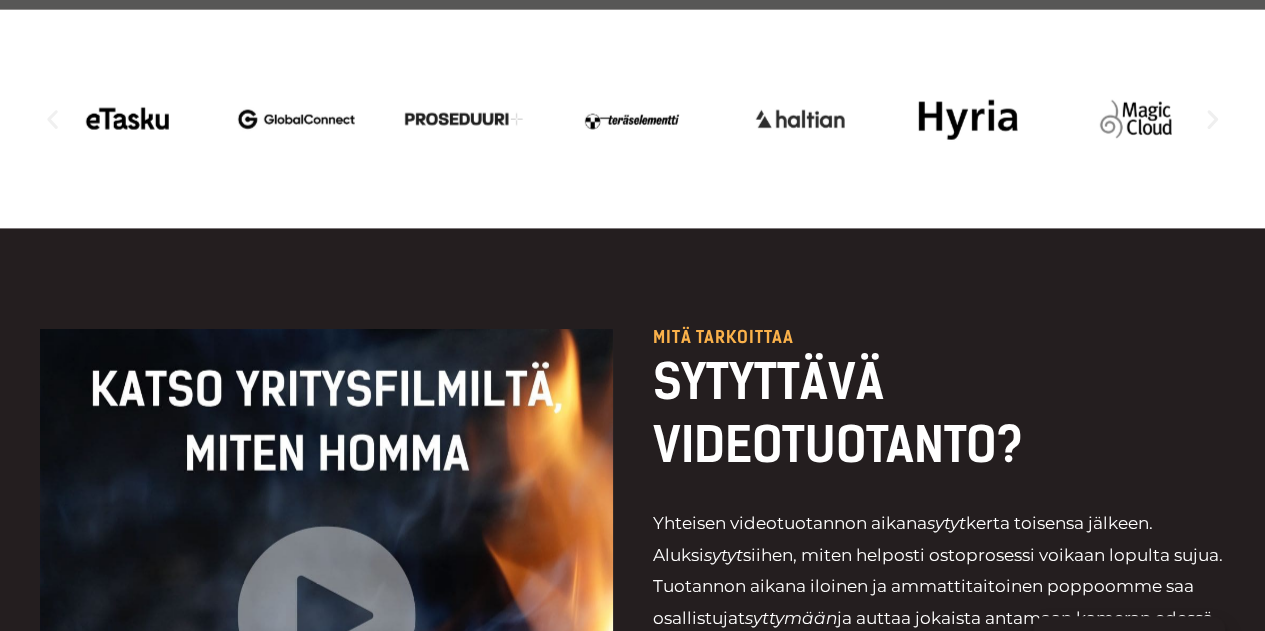 click 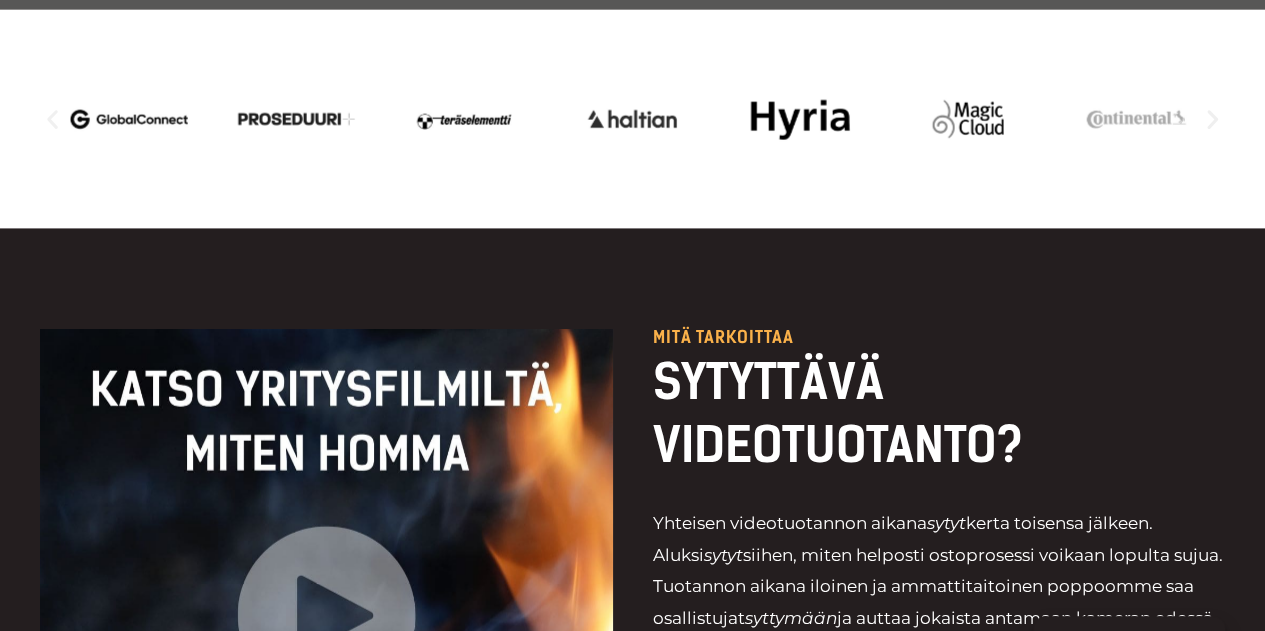 click 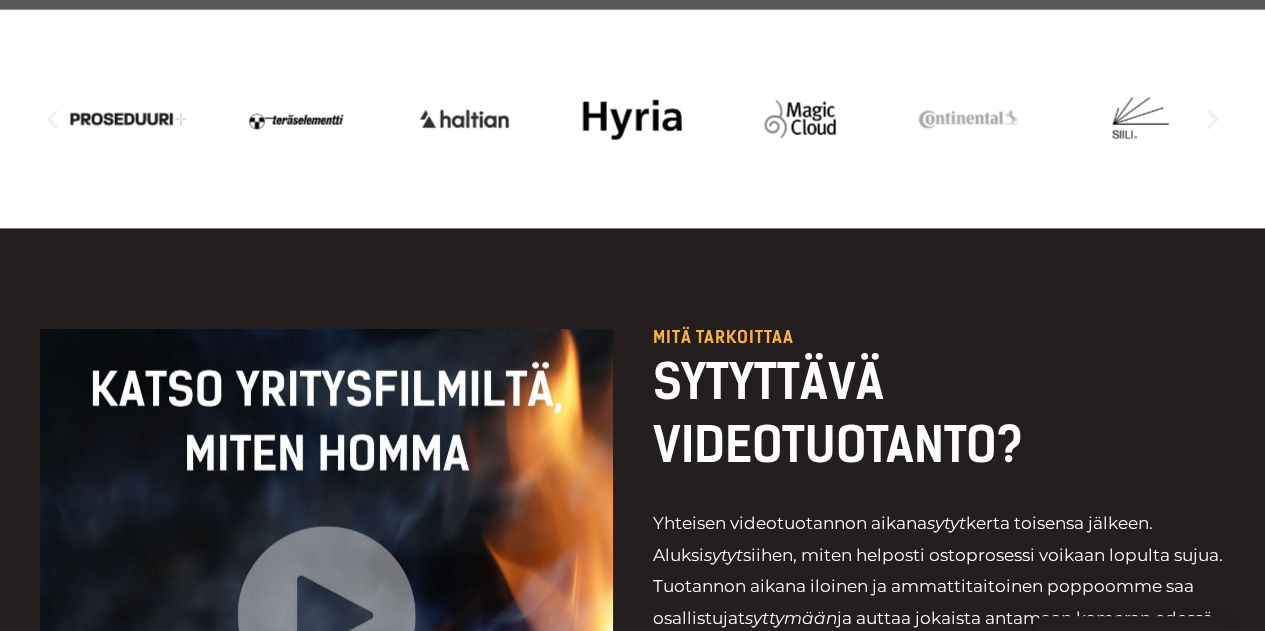 click 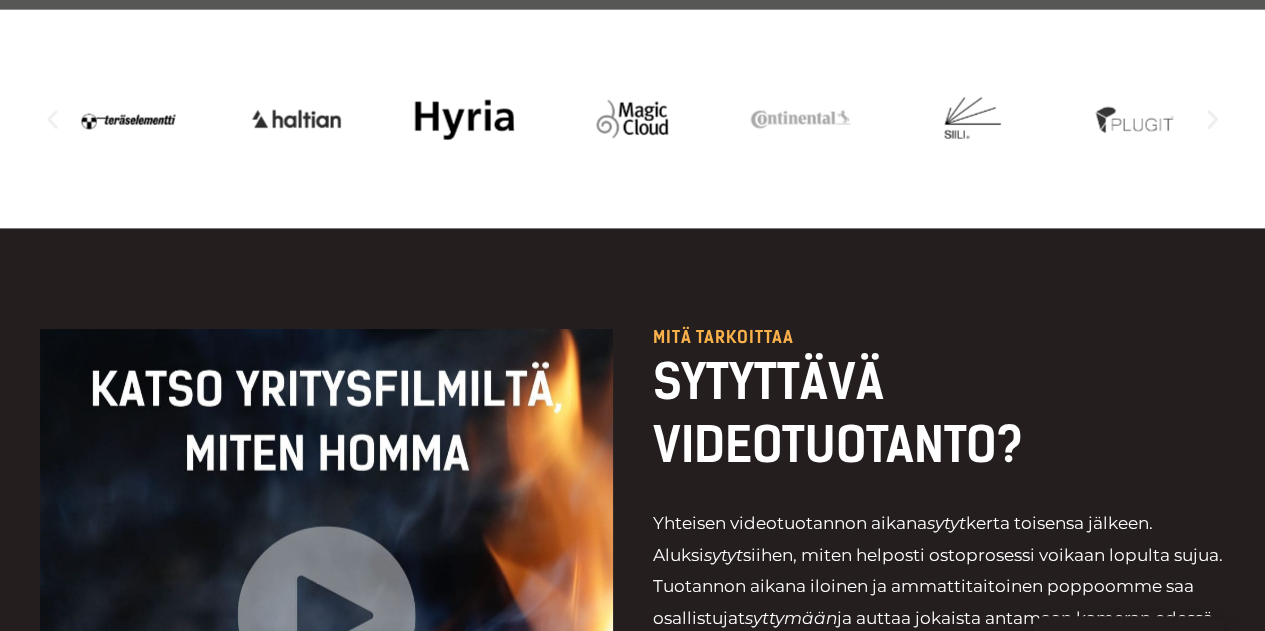 click 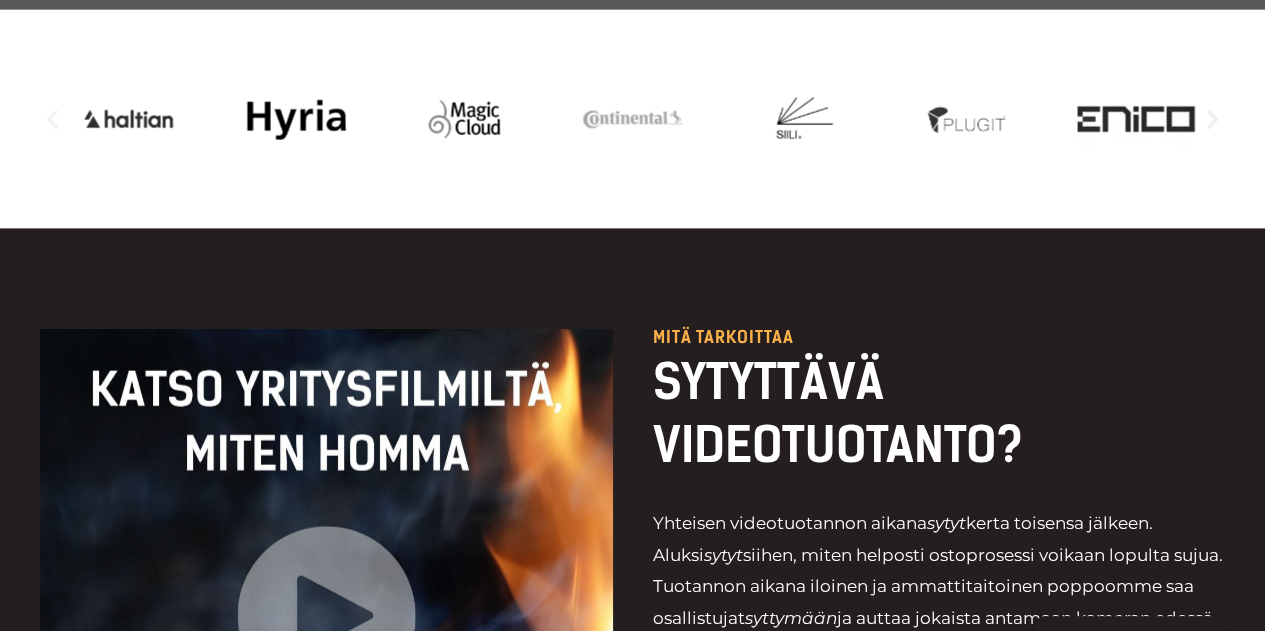 click 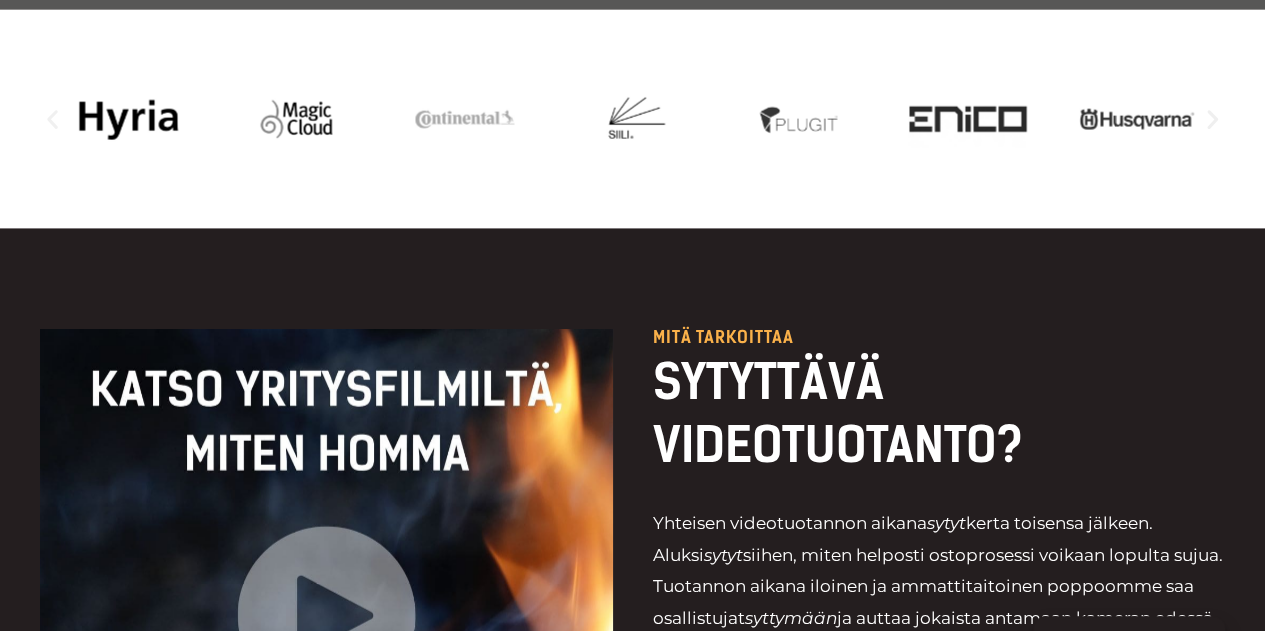 click 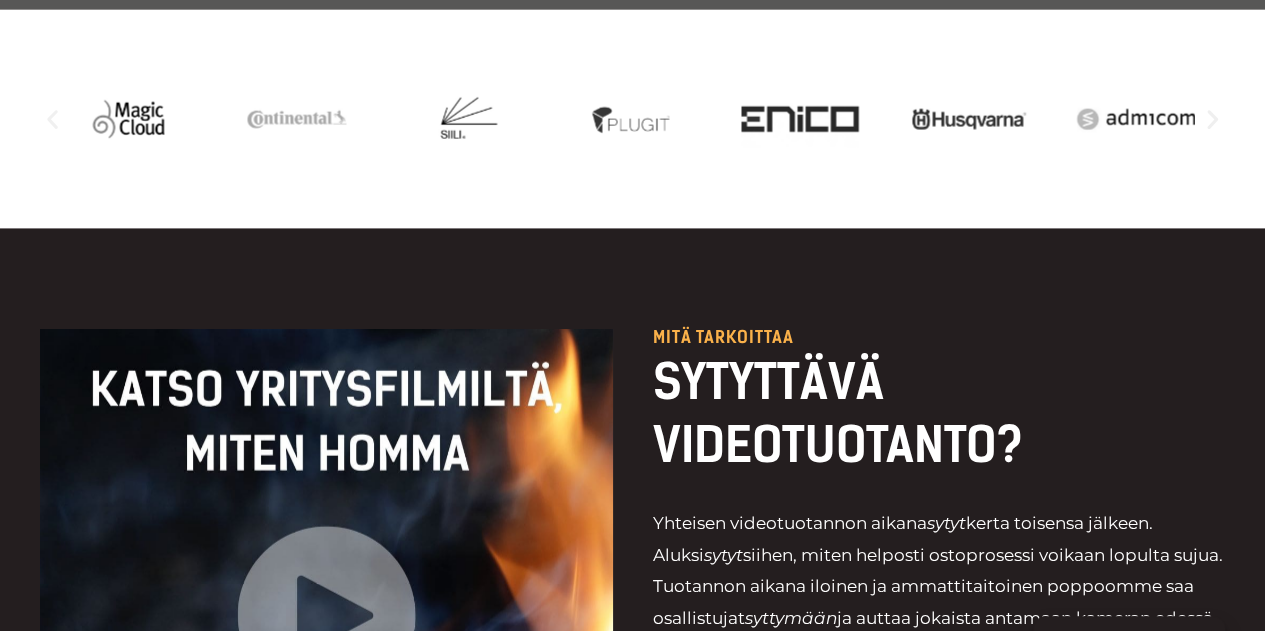 click 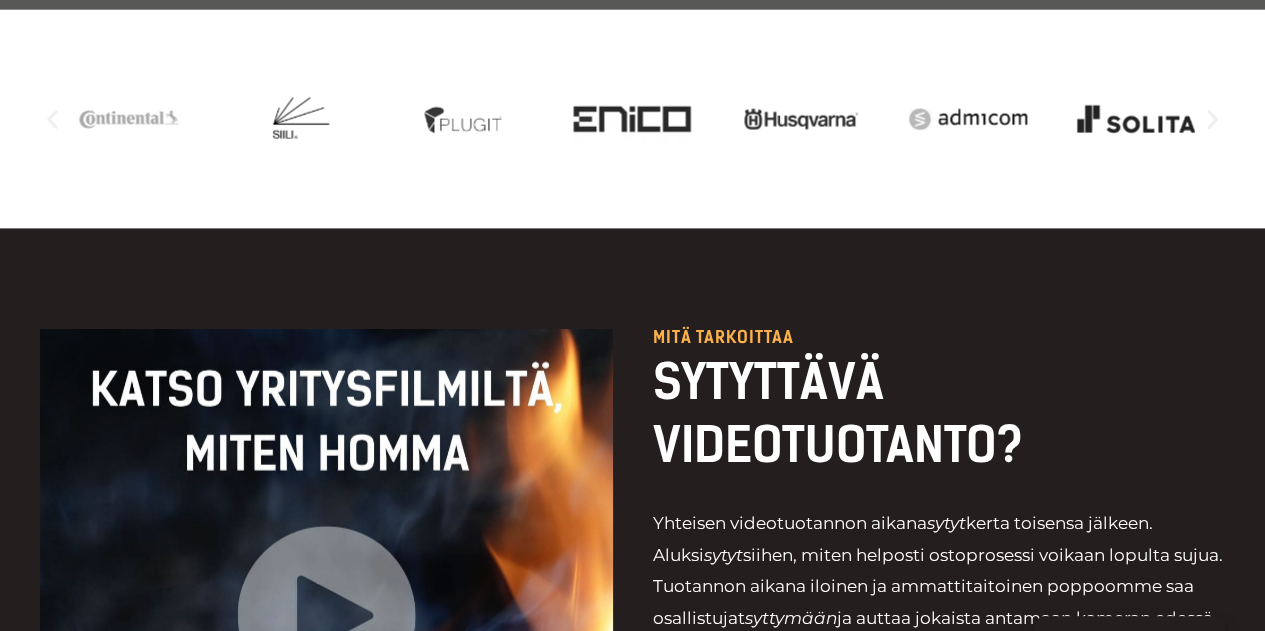 click 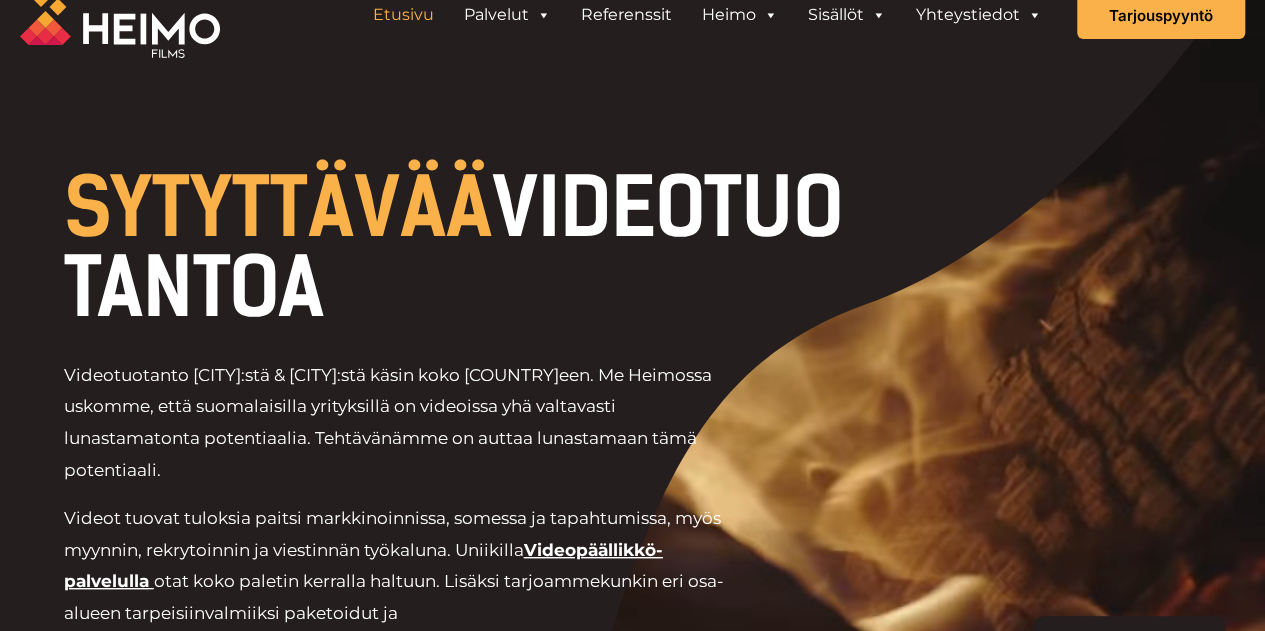 scroll, scrollTop: 0, scrollLeft: 0, axis: both 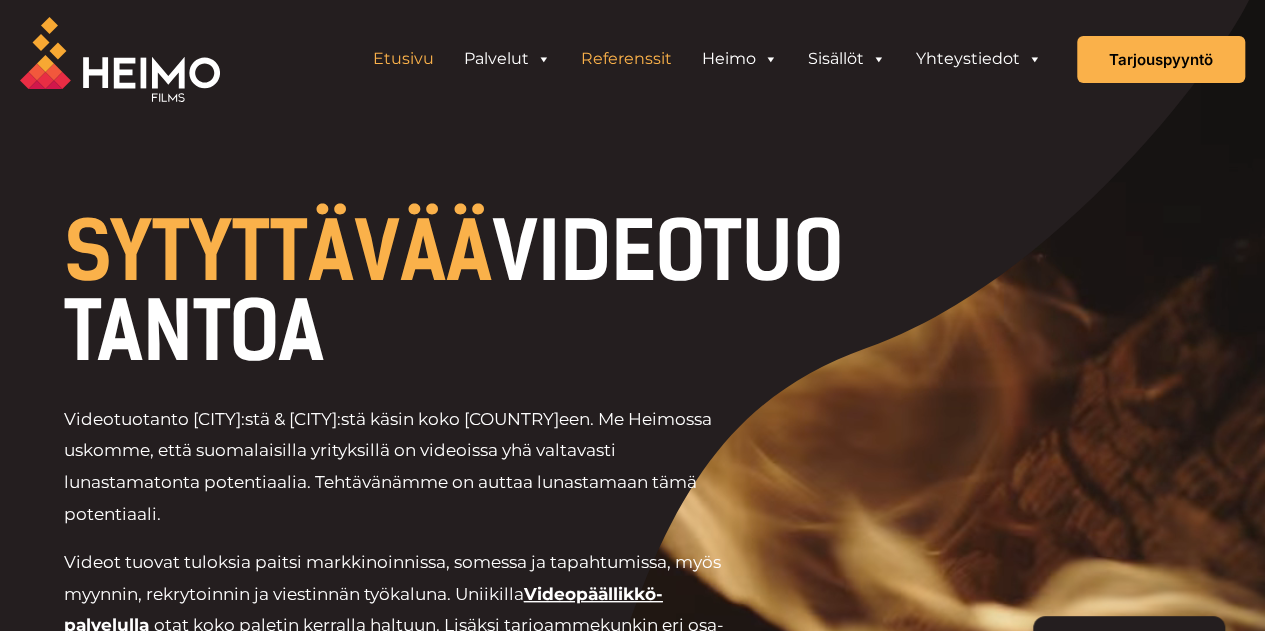 click on "Referenssit" at bounding box center [626, 59] 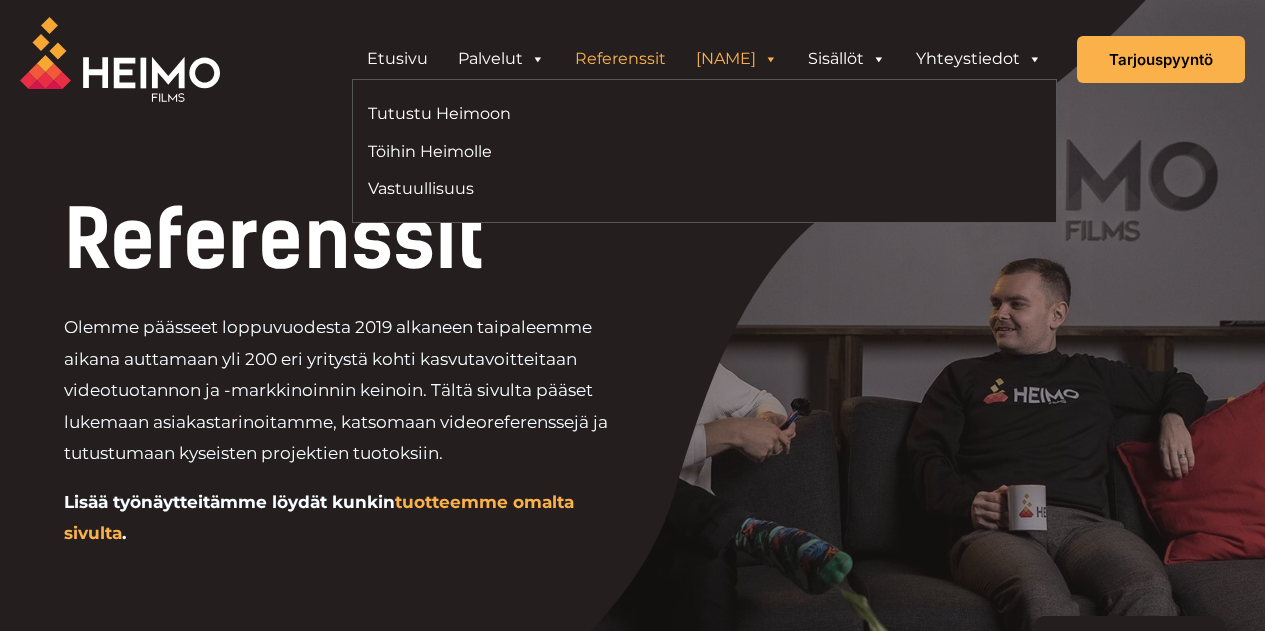 scroll, scrollTop: 0, scrollLeft: 0, axis: both 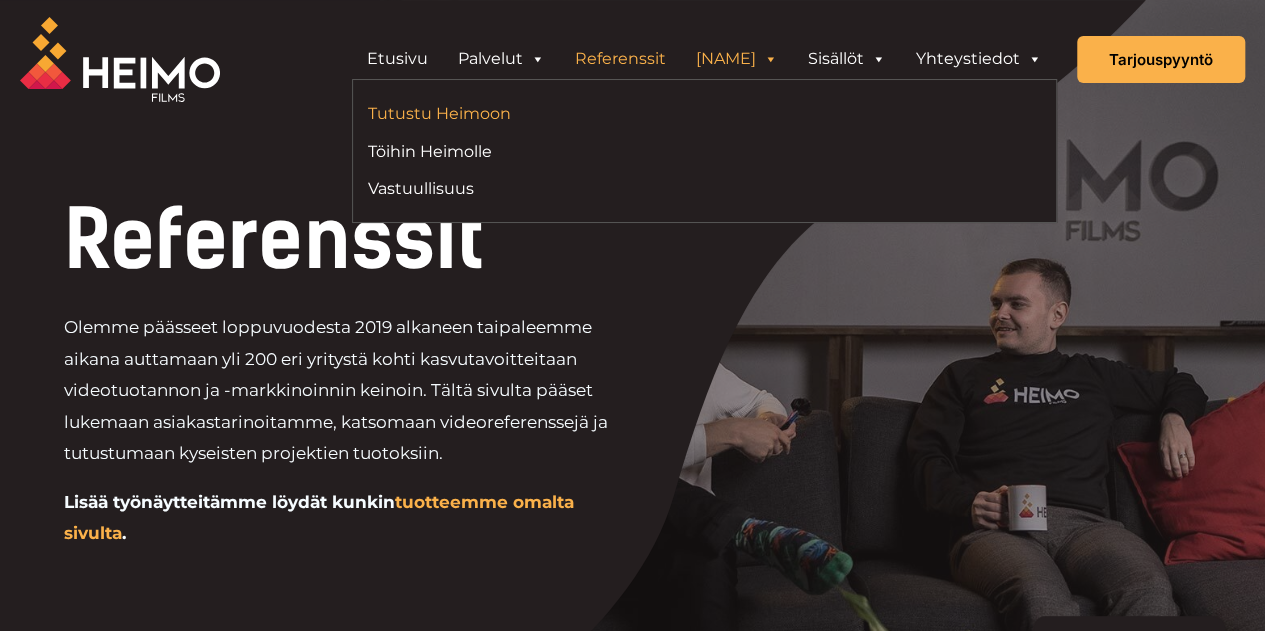 click on "Tutustu Heimoon" at bounding box center (529, 113) 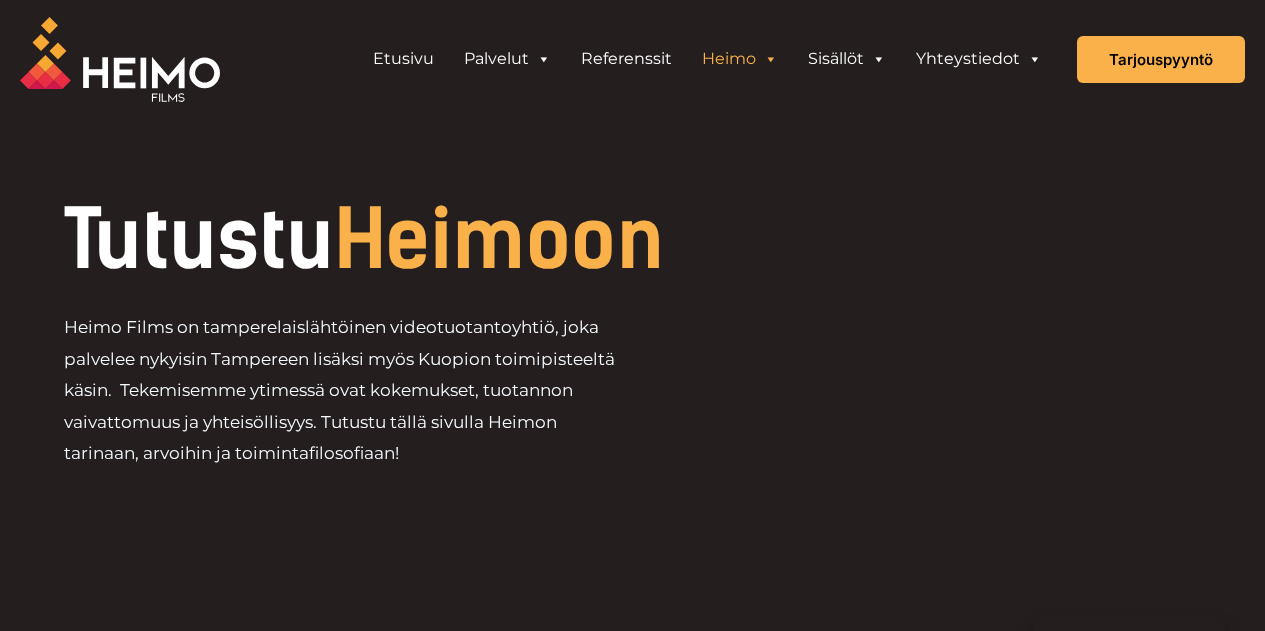 scroll, scrollTop: 1002, scrollLeft: 0, axis: vertical 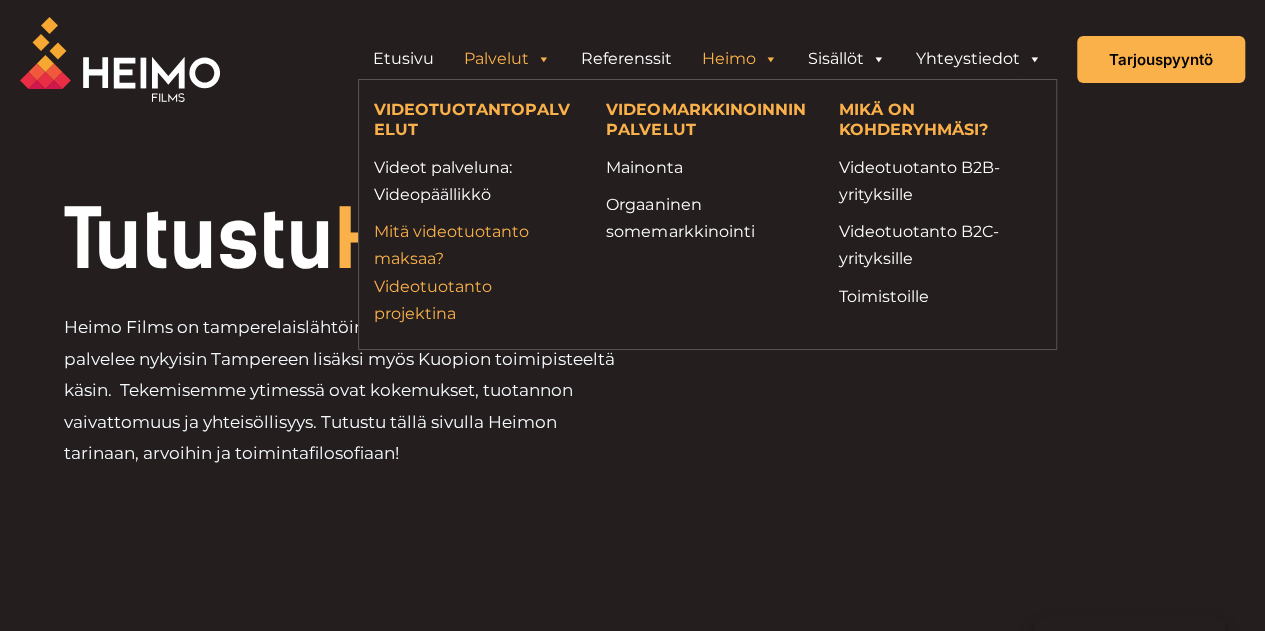 click on "Mitä videotuotanto maksaa? Videotuotanto projektina" at bounding box center [475, 272] 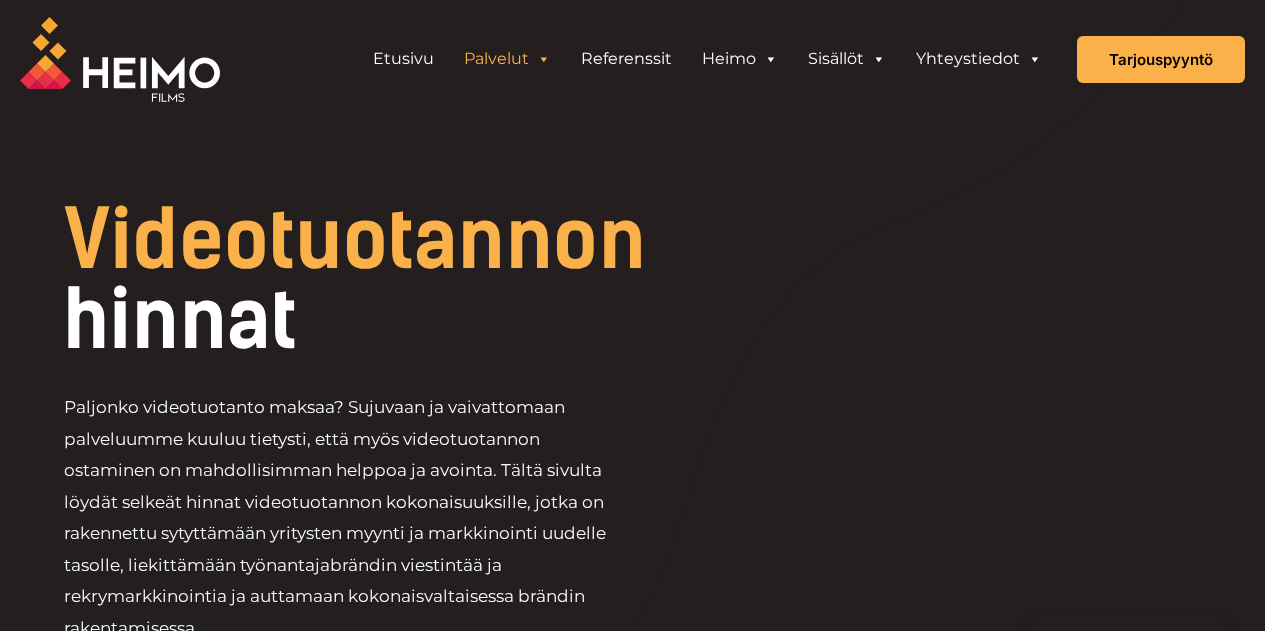 scroll, scrollTop: 282, scrollLeft: 0, axis: vertical 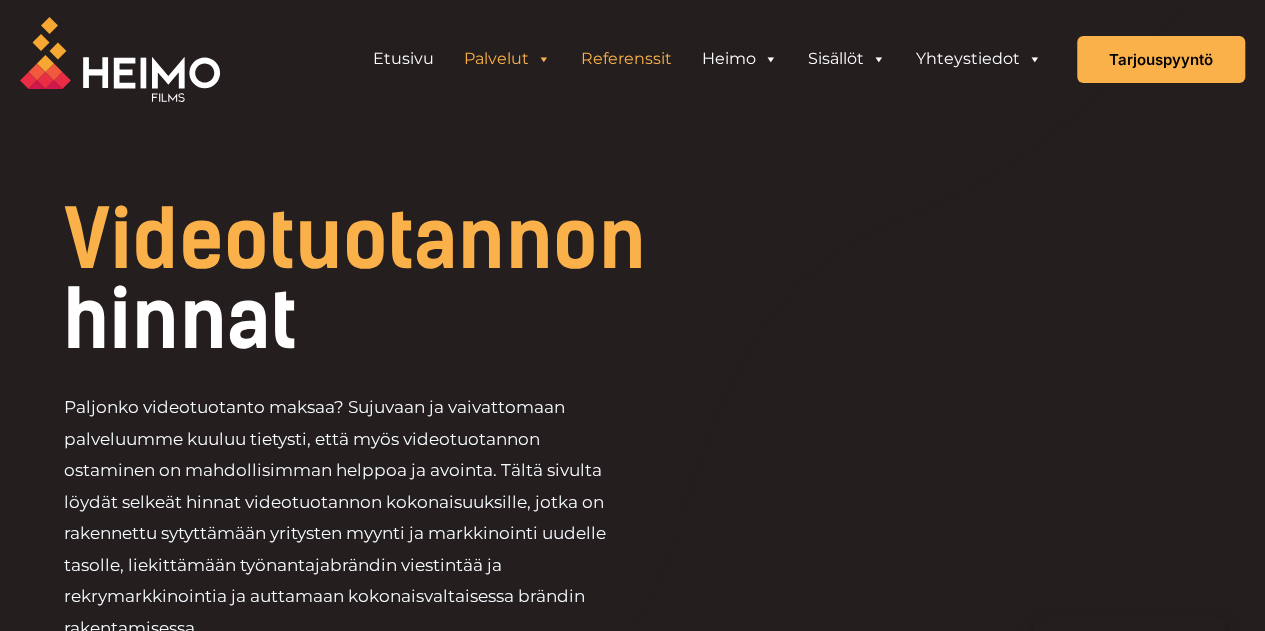 click on "Referenssit" at bounding box center (626, 59) 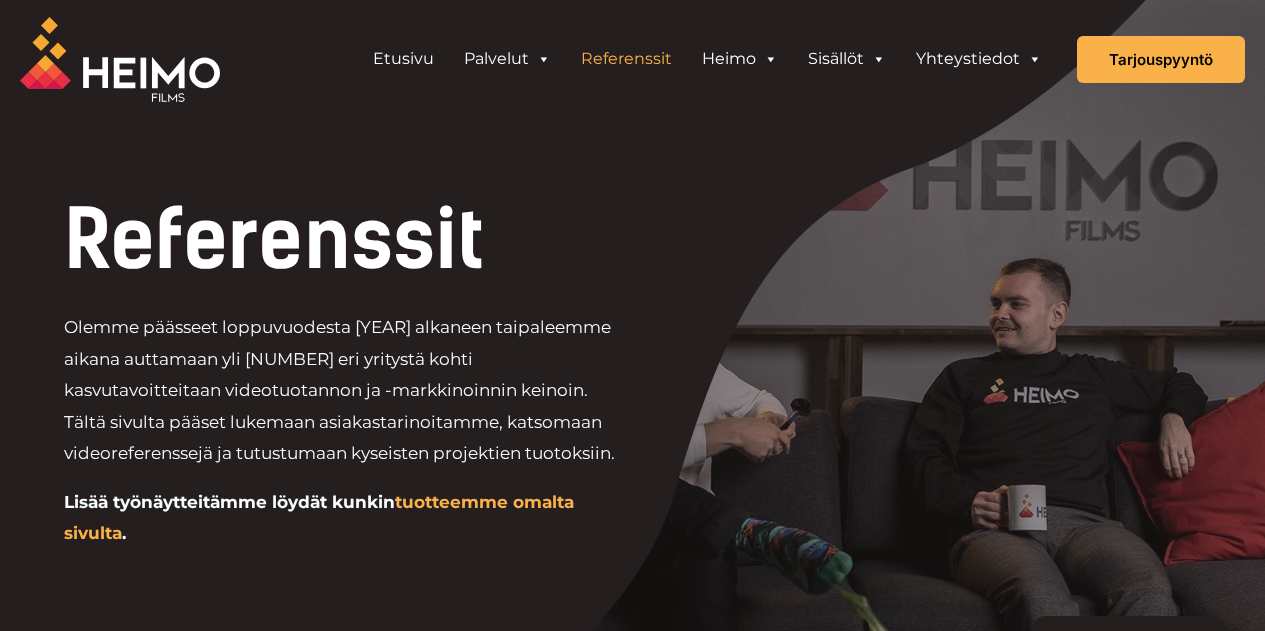 scroll, scrollTop: 0, scrollLeft: 0, axis: both 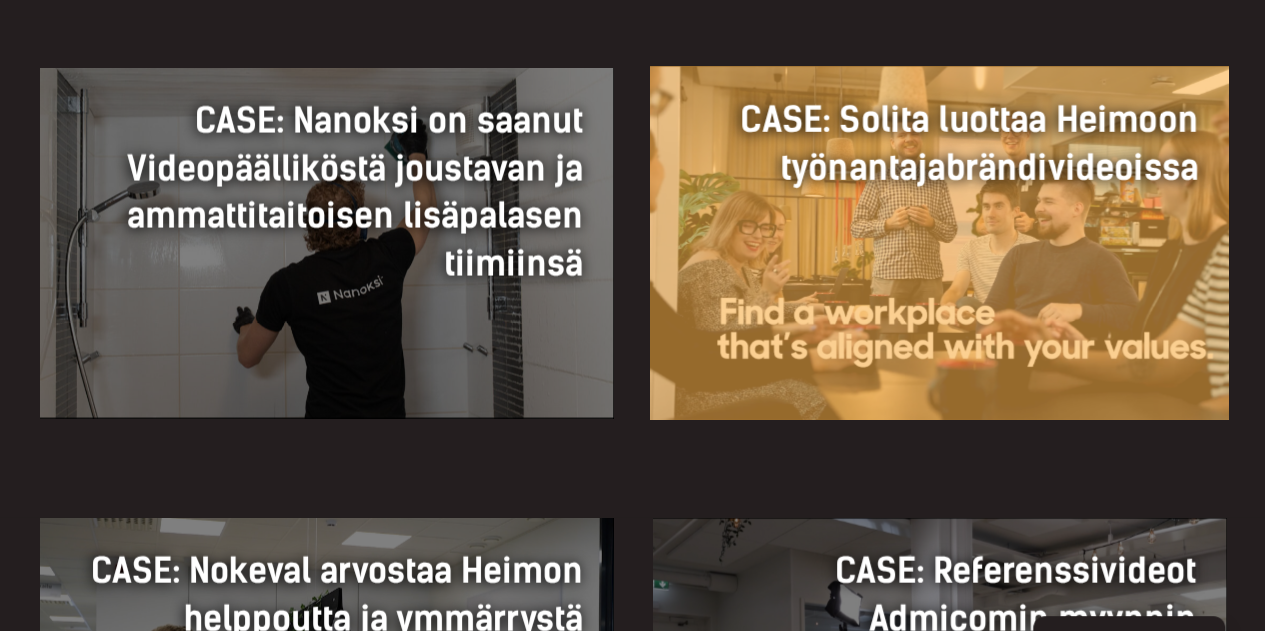 click on "CASE: Solita luottaa Heimoon työnantajabrändivideoissa" at bounding box center [939, 143] 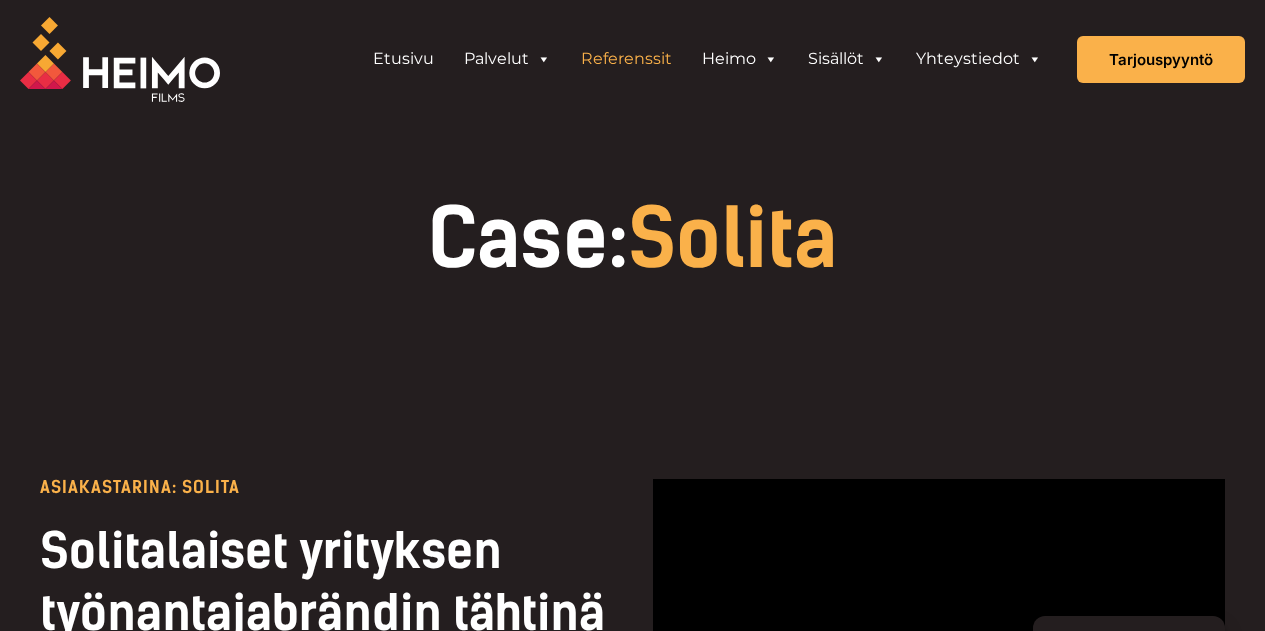 scroll, scrollTop: 354, scrollLeft: 0, axis: vertical 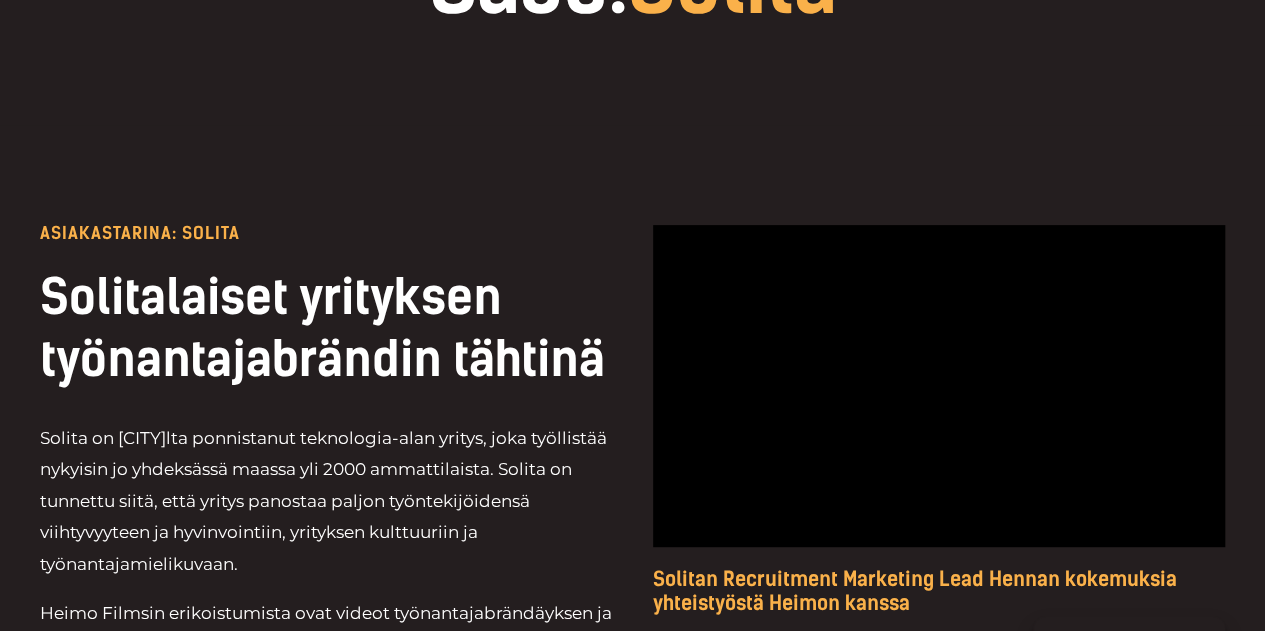 click on "Asiakastarina: Solita
Solitalaiset yrityksen työnantajabrändin tähtinä
Solita on Tampereelta ponnistanut teknologia-alan yritys, joka työllistää nykyisin jo yhdeksässä maassa yli 2000 ammattilaista. Solita on tunnettu siitä, että yritys panostaa paljon työntekijöidensä viihtyvyyteen ja hyvinvointiin, yrityksen kulttuuriin ja työnantajamielikuvaan. Heimo Filmsin erikoistumista ovat videot työnantajabrändäyksen ja rekrymarkkinoinnin tueksi, joten valikoiduimme luontevasti Solitan kumppaniksi auttamaan näistä aiheista viestimisessä.
Solitan Recruitment Marketing Lead Hennan kokemuksia yhteistyöstä Heimon kanssa" at bounding box center (632, 448) 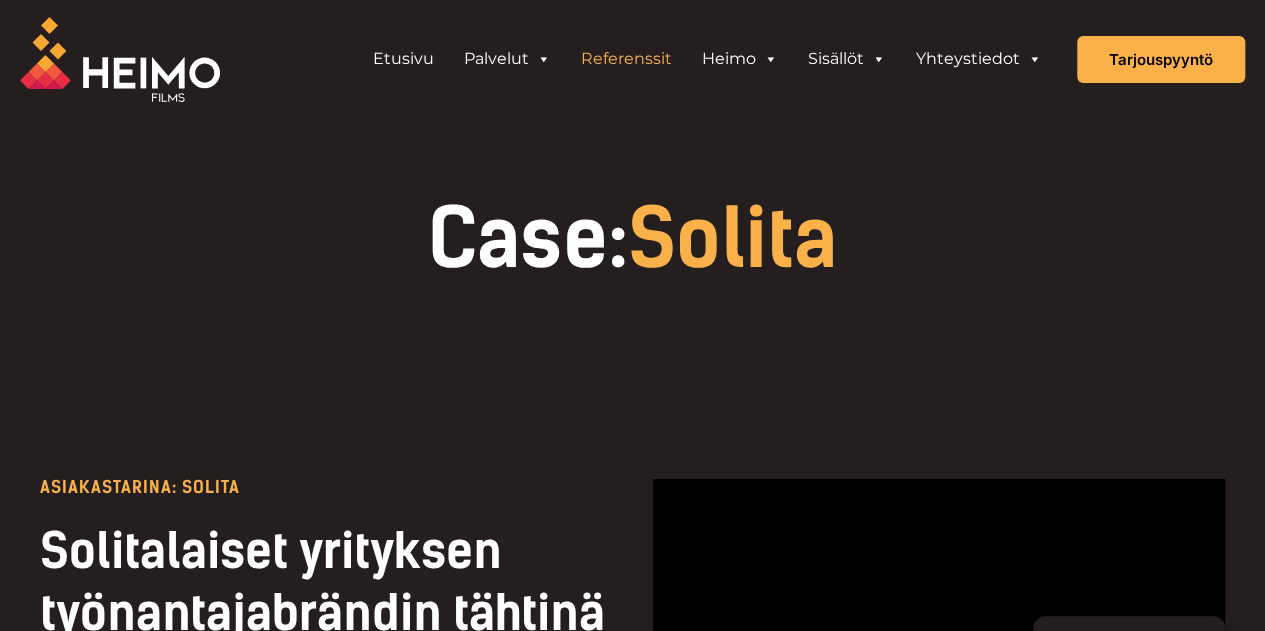 click on "Referenssit" at bounding box center [626, 59] 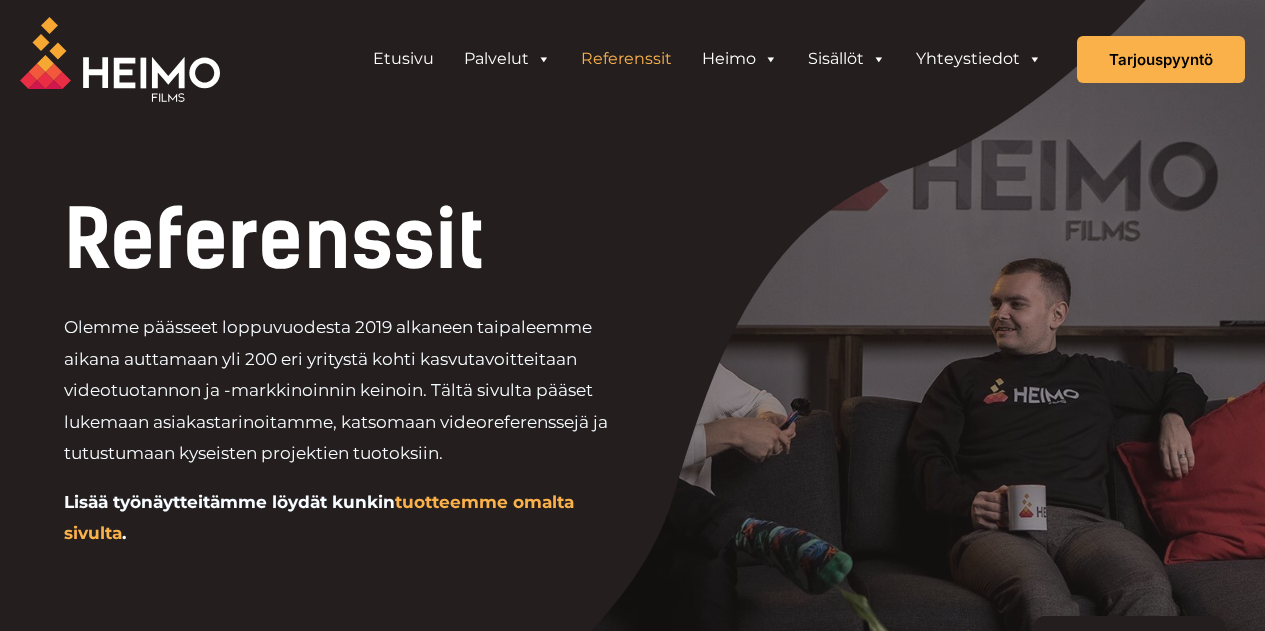 scroll, scrollTop: 0, scrollLeft: 0, axis: both 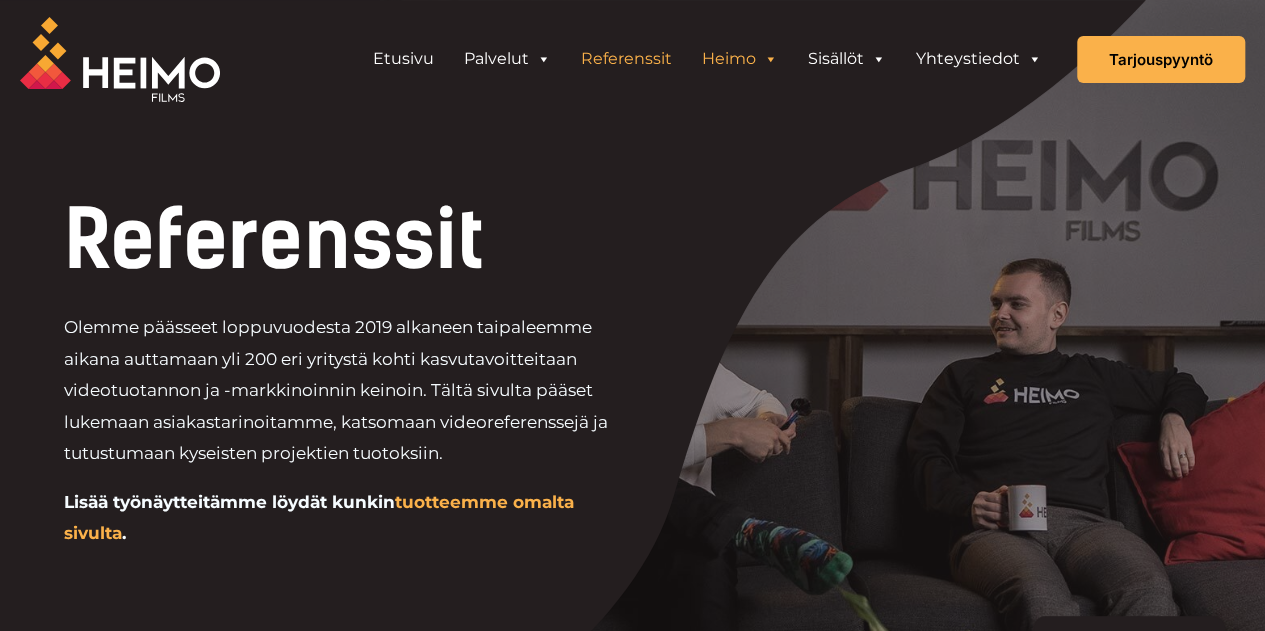click on "Heimo" at bounding box center [740, 59] 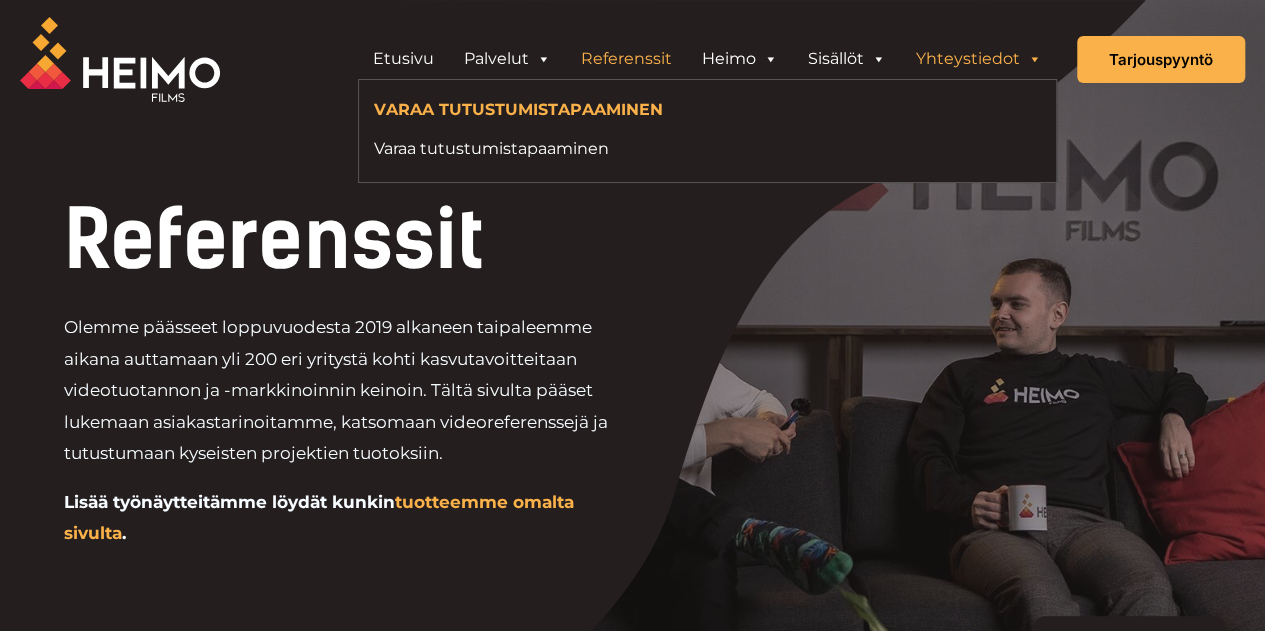 click on "Yhteystiedot" at bounding box center [979, 59] 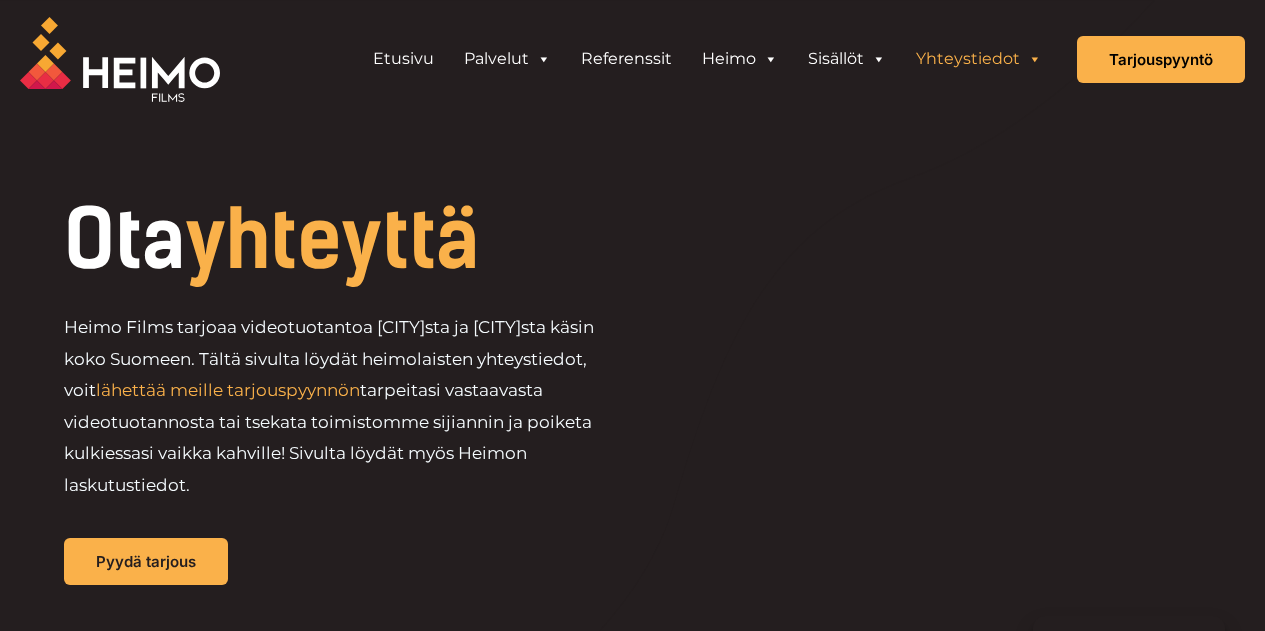 scroll, scrollTop: 150, scrollLeft: 0, axis: vertical 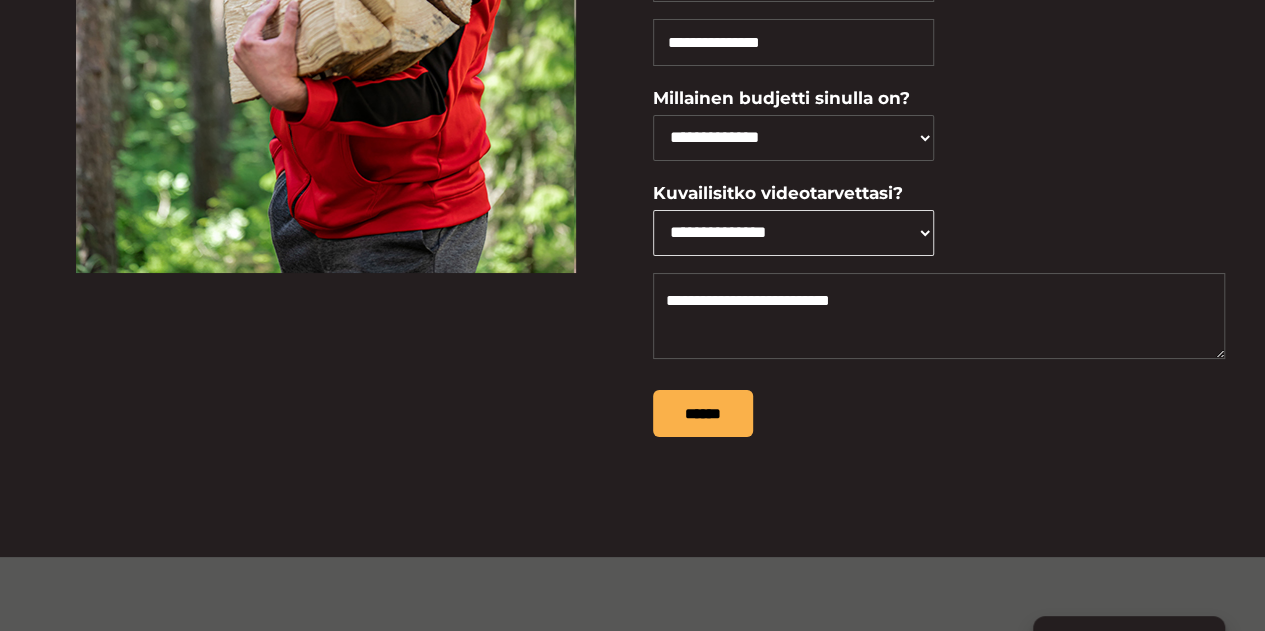 click on "**********" at bounding box center [794, 233] 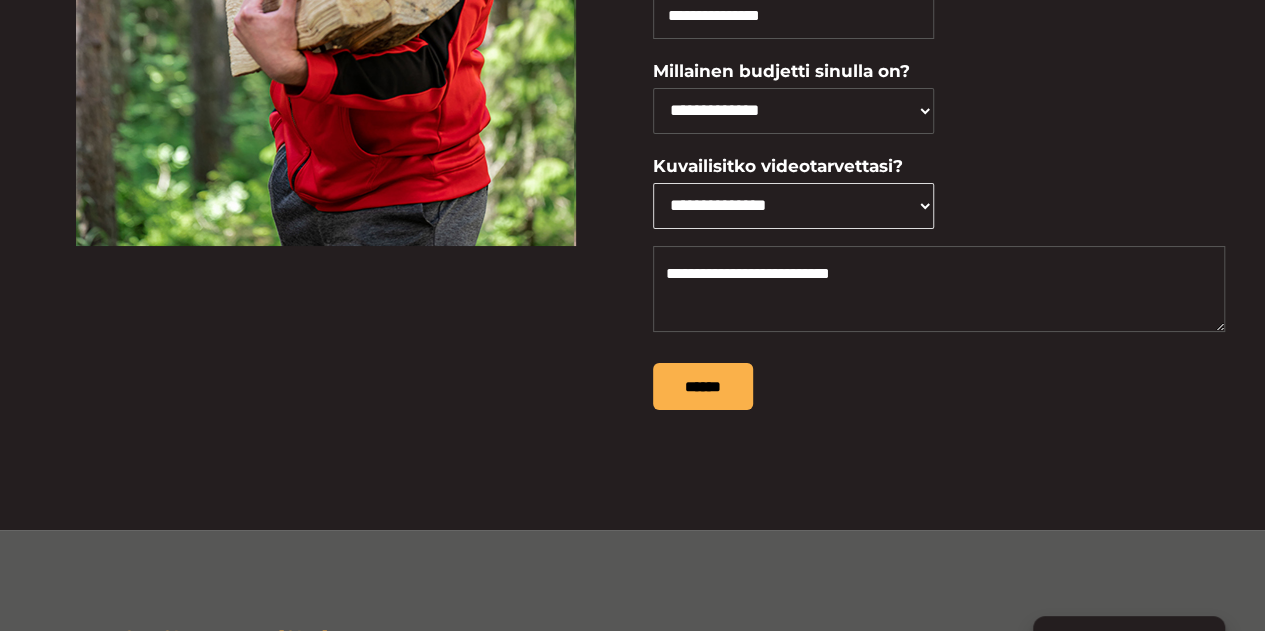 scroll, scrollTop: 3761, scrollLeft: 0, axis: vertical 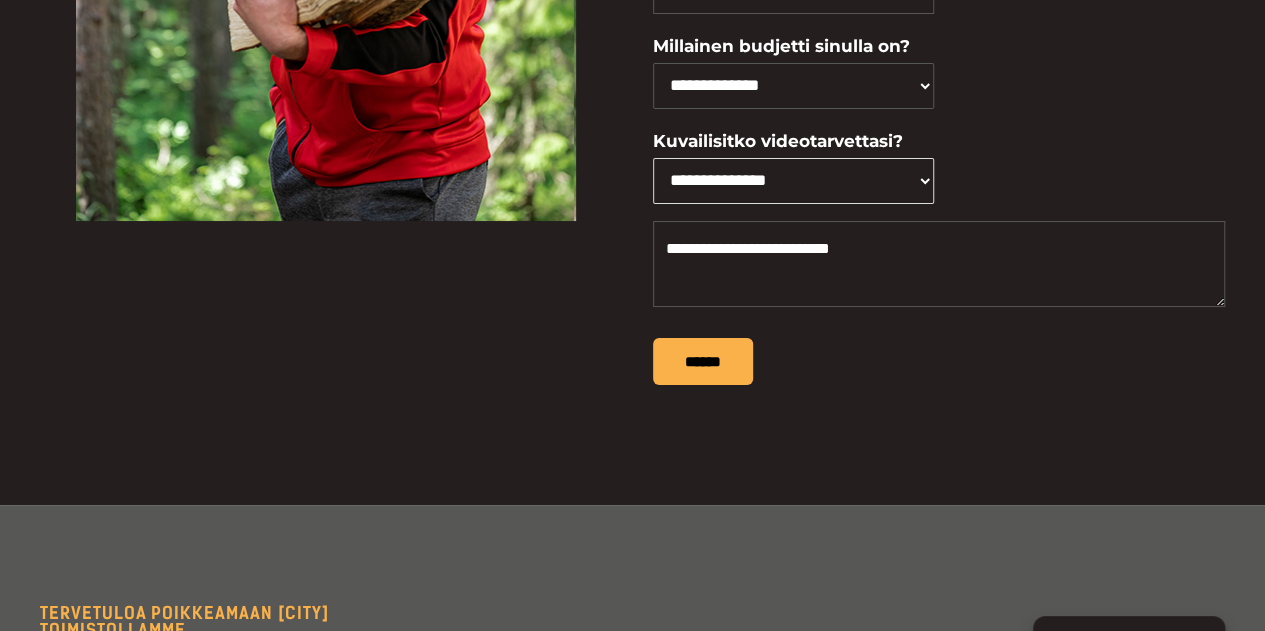click on "**********" at bounding box center (794, 181) 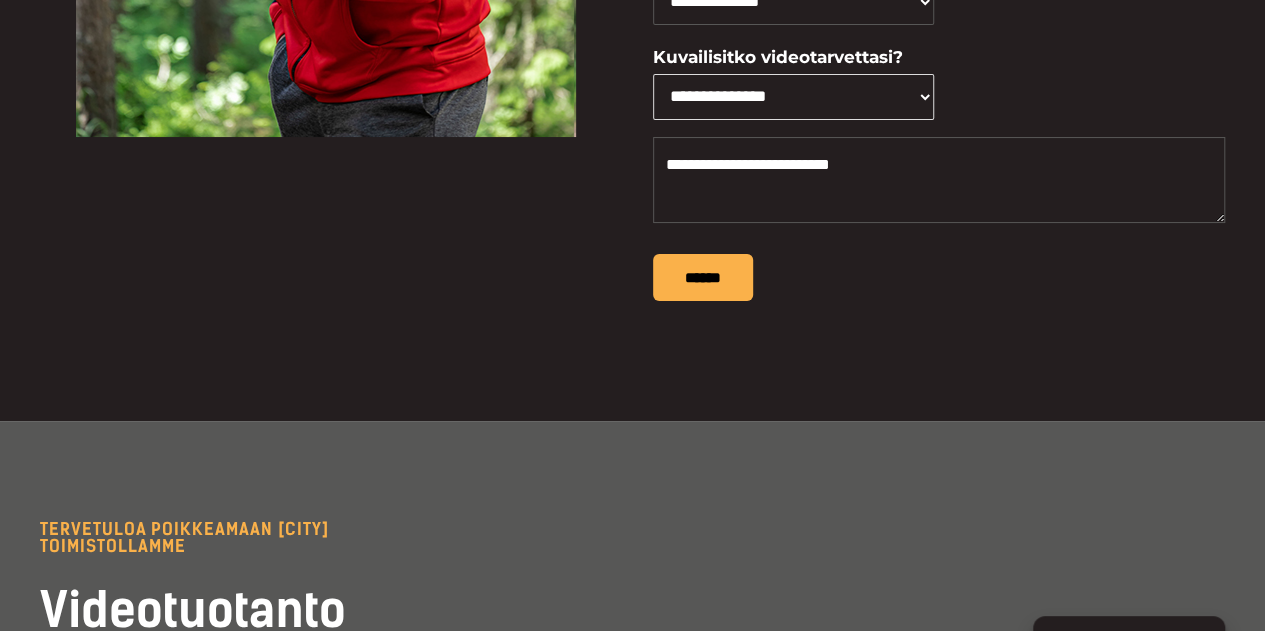 scroll, scrollTop: 3855, scrollLeft: 0, axis: vertical 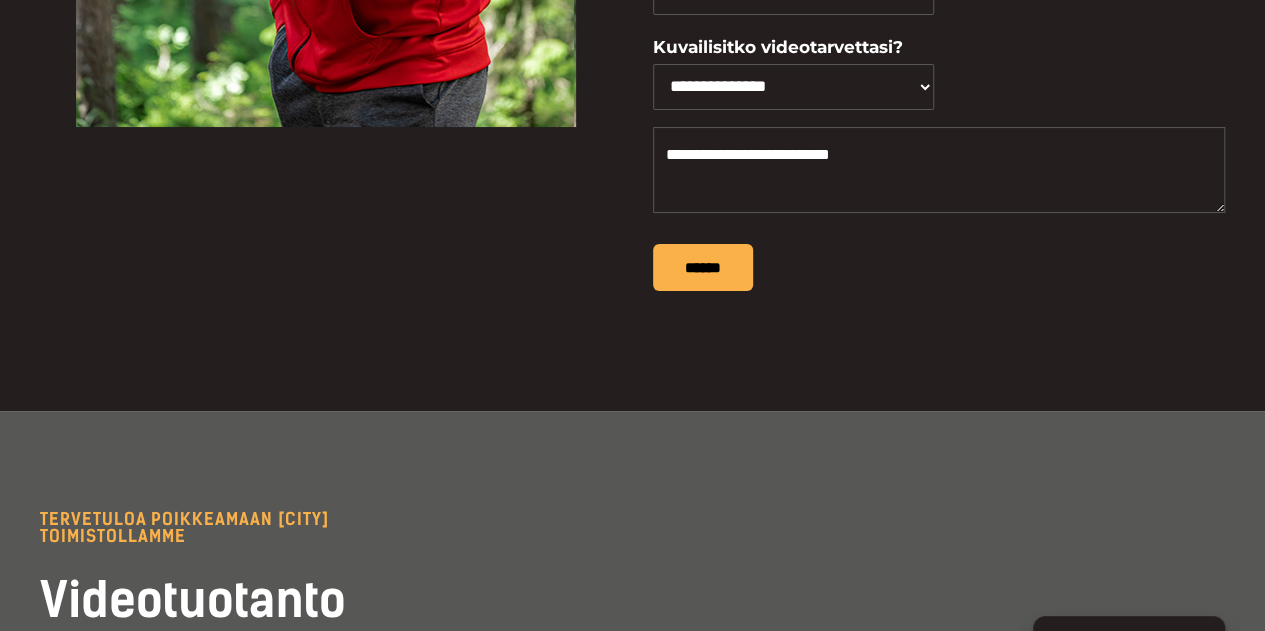 click on "**********" at bounding box center [794, 79] 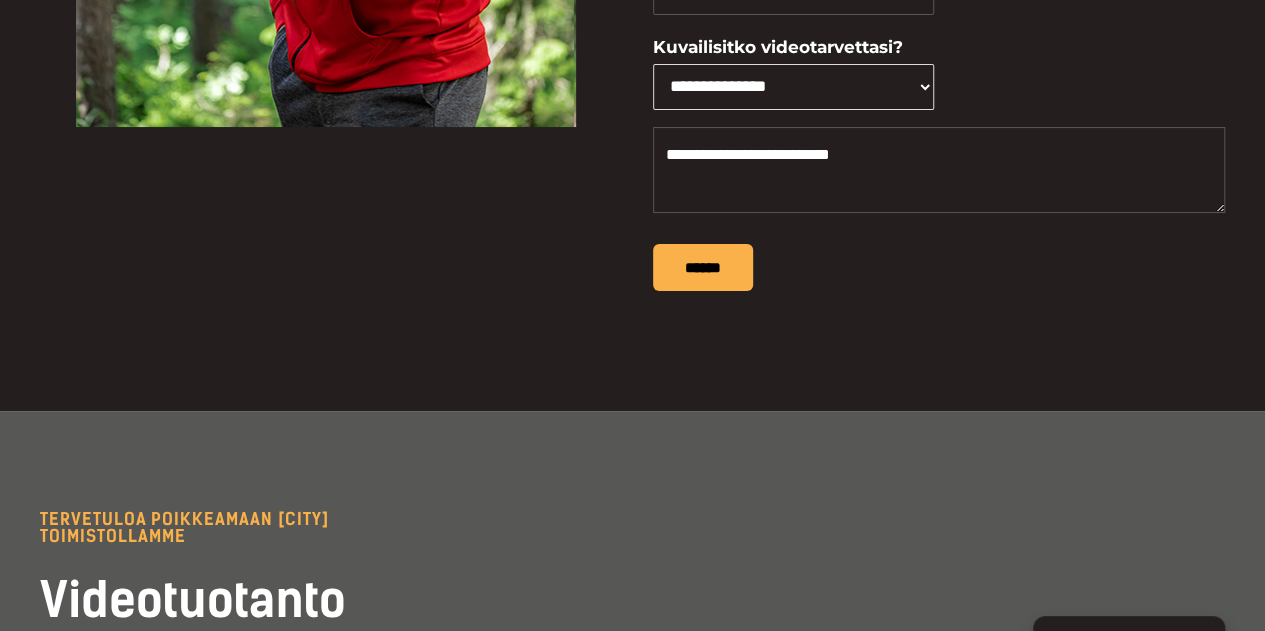 click on "**********" at bounding box center (794, 87) 